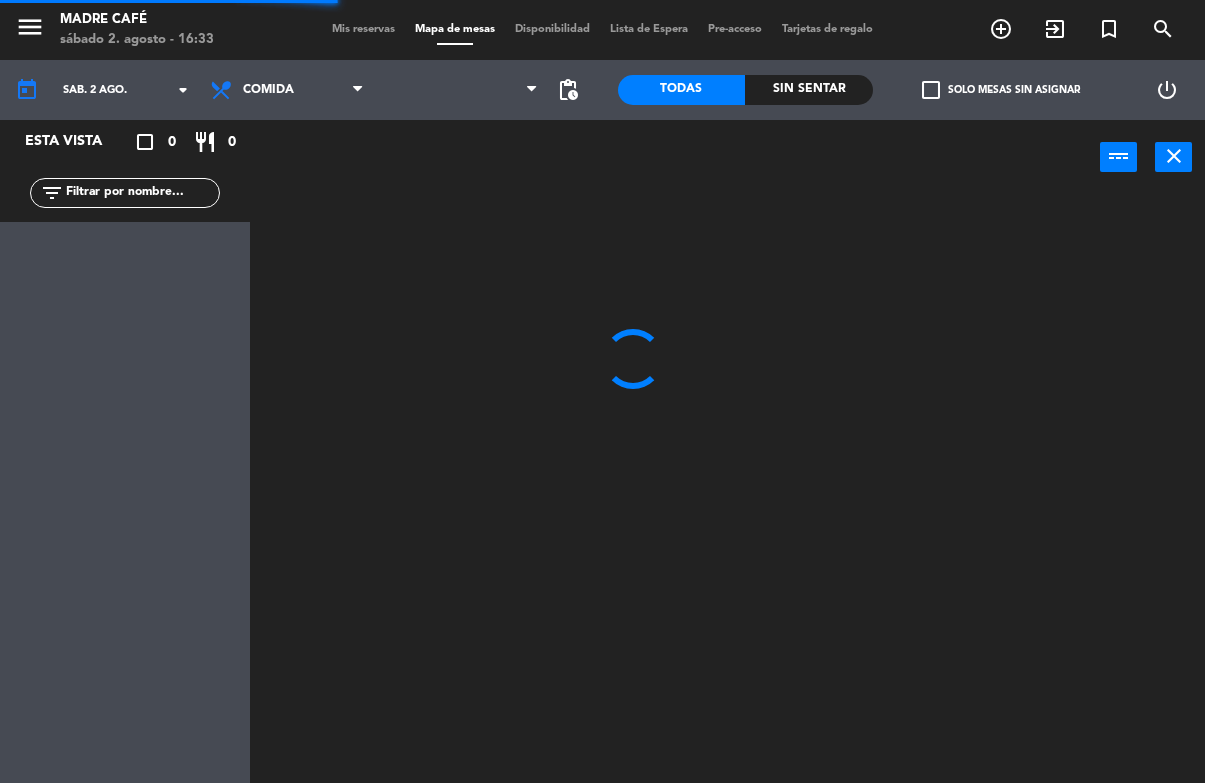 scroll, scrollTop: 0, scrollLeft: 0, axis: both 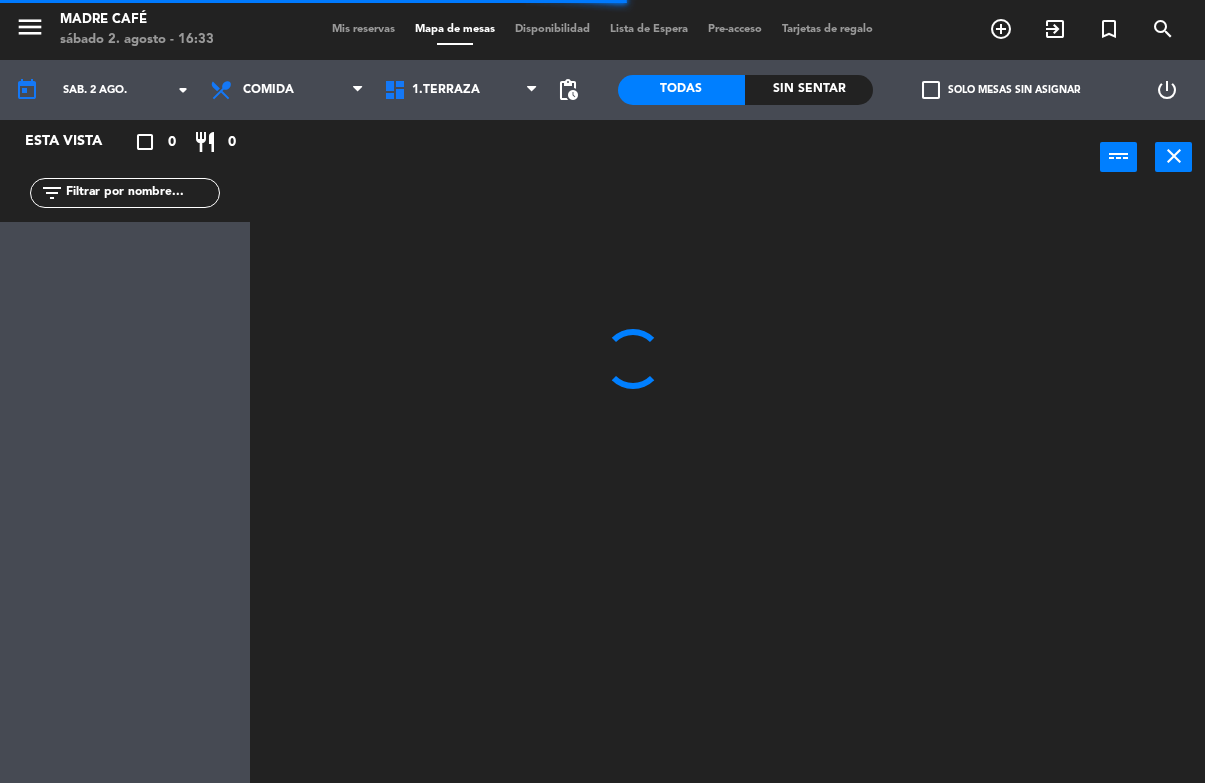 click on "exit_to_app" at bounding box center [1001, 29] 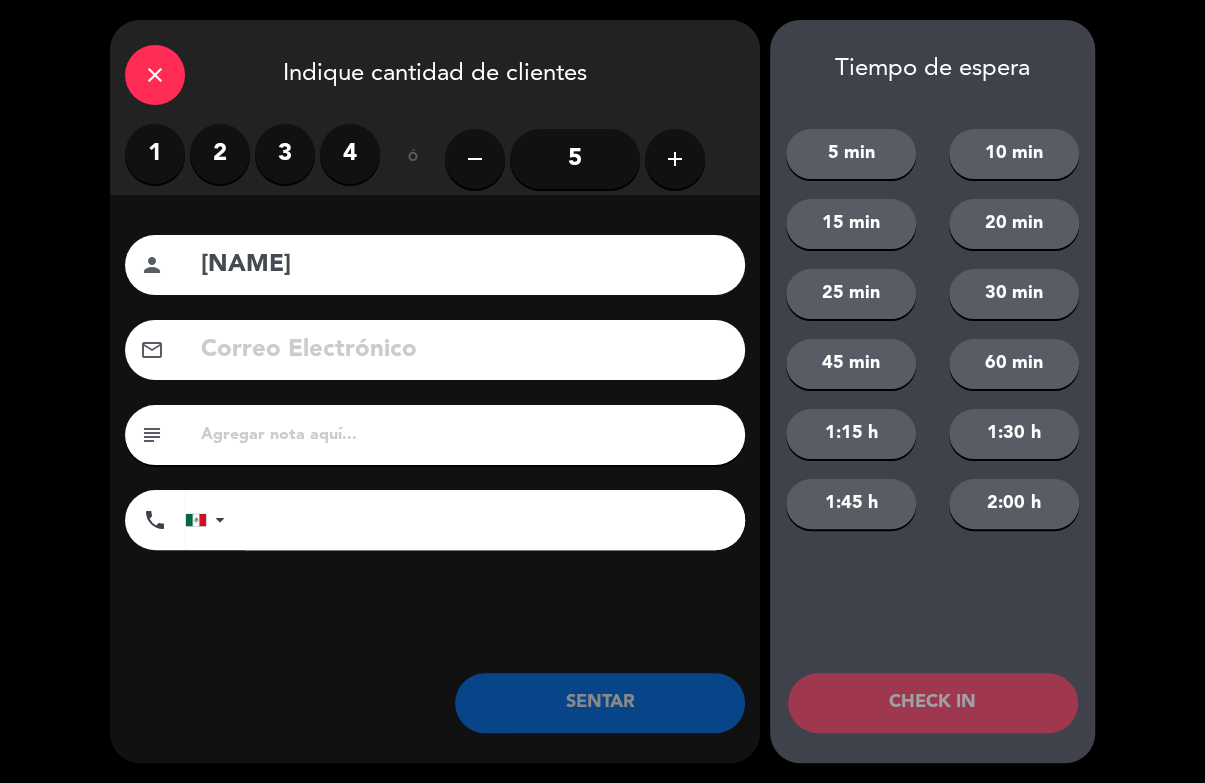 type on "[NAME]" 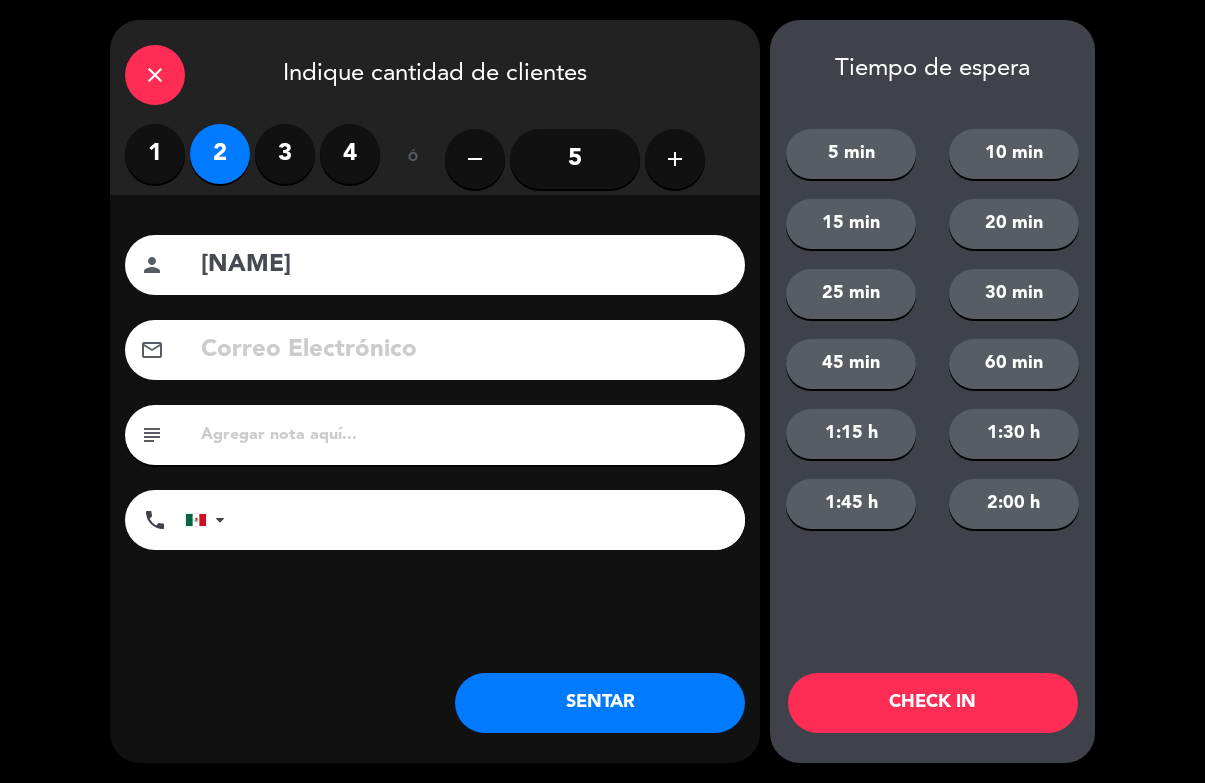 click on "CHECK IN" 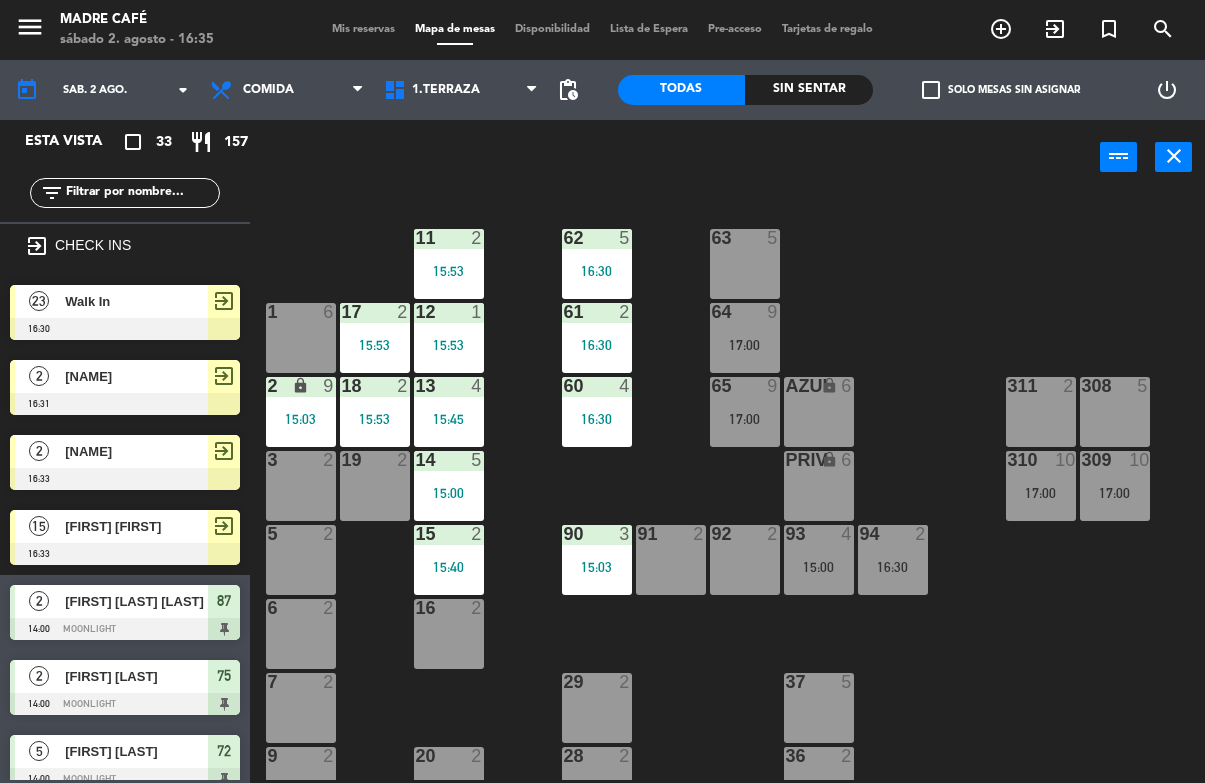 click on "exit_to_app" at bounding box center (1055, 29) 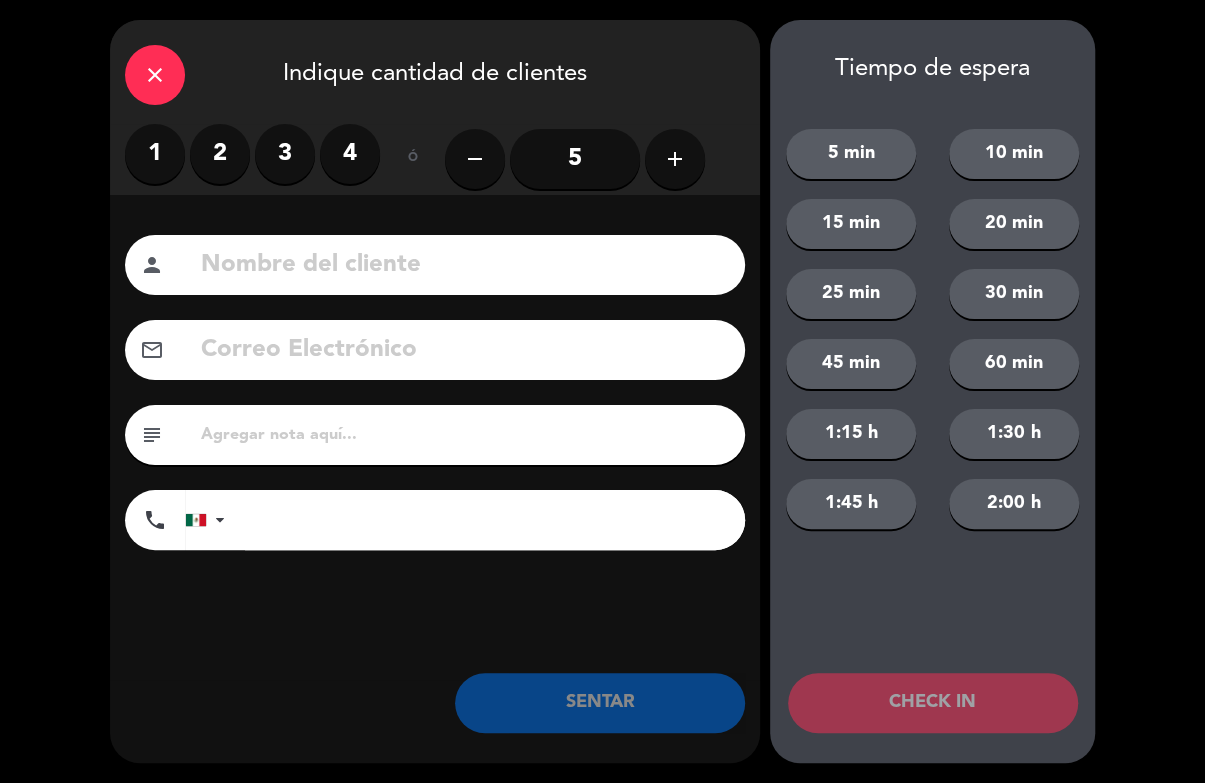 click on "2" at bounding box center (220, 154) 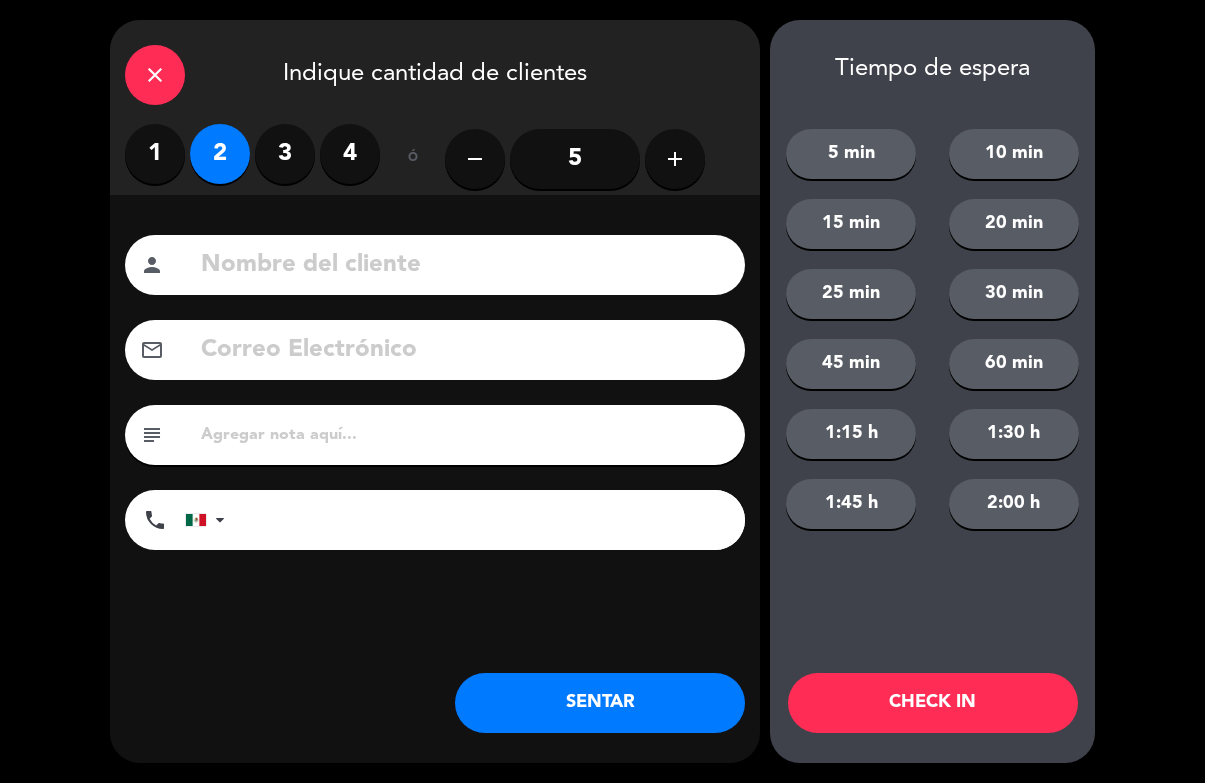 click 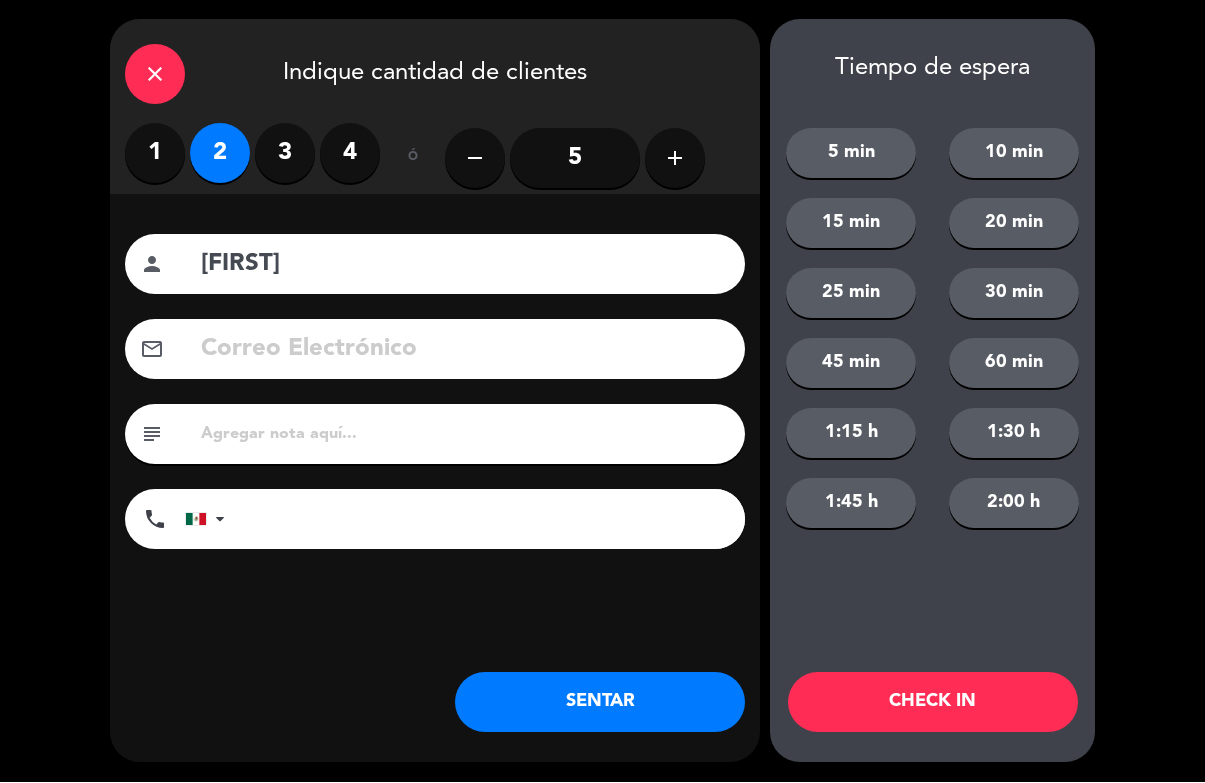 type on "[FIRST]" 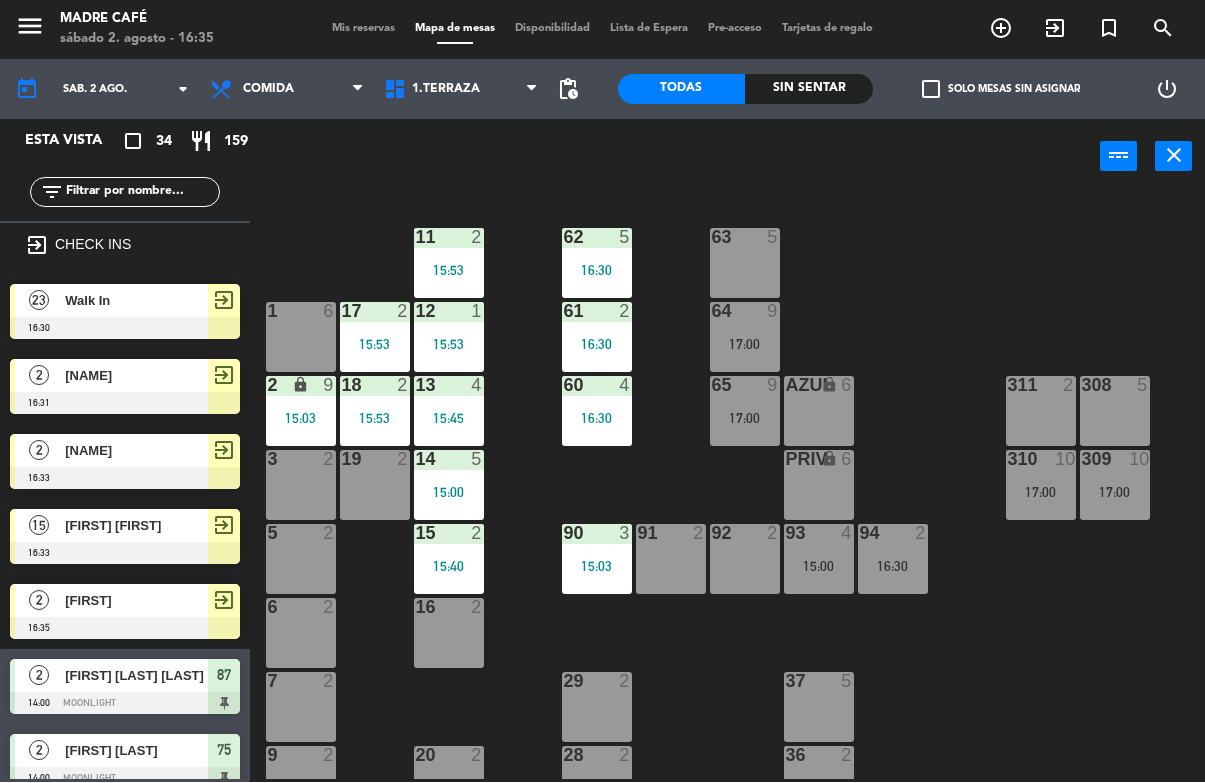 scroll, scrollTop: 12, scrollLeft: 0, axis: vertical 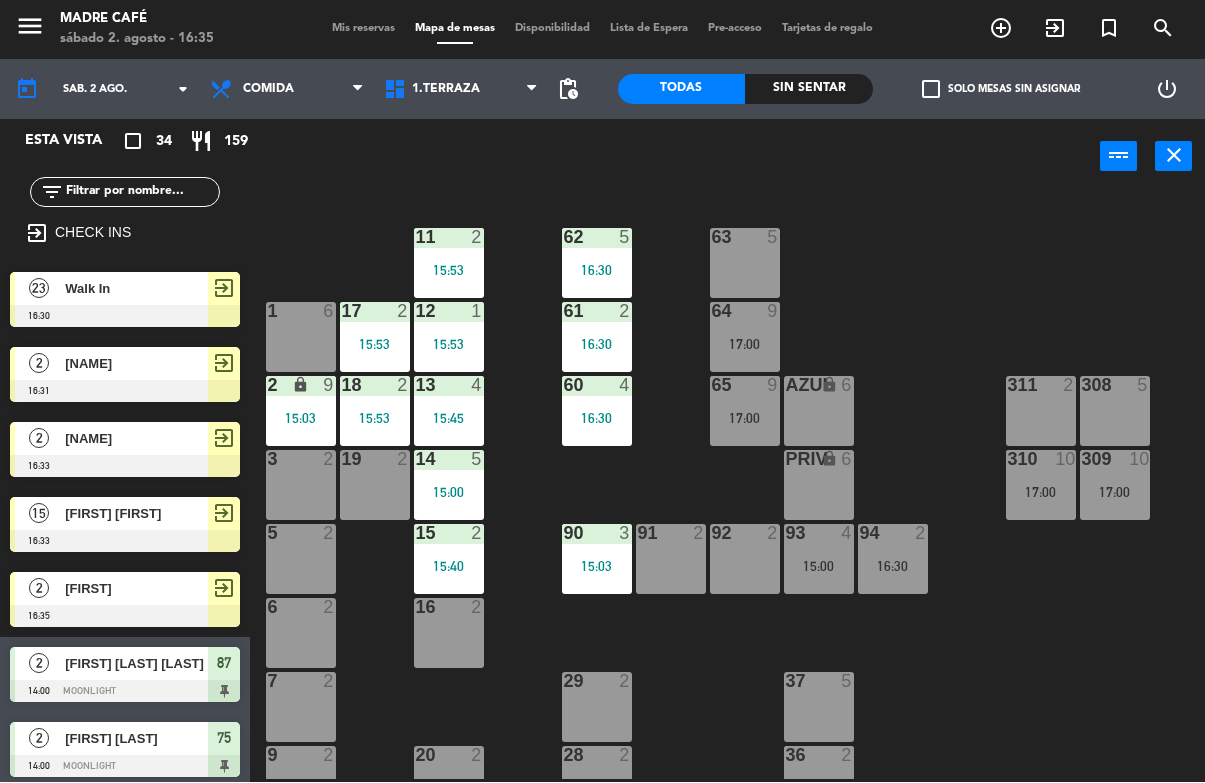 click on "[FIRST]" at bounding box center (136, 589) 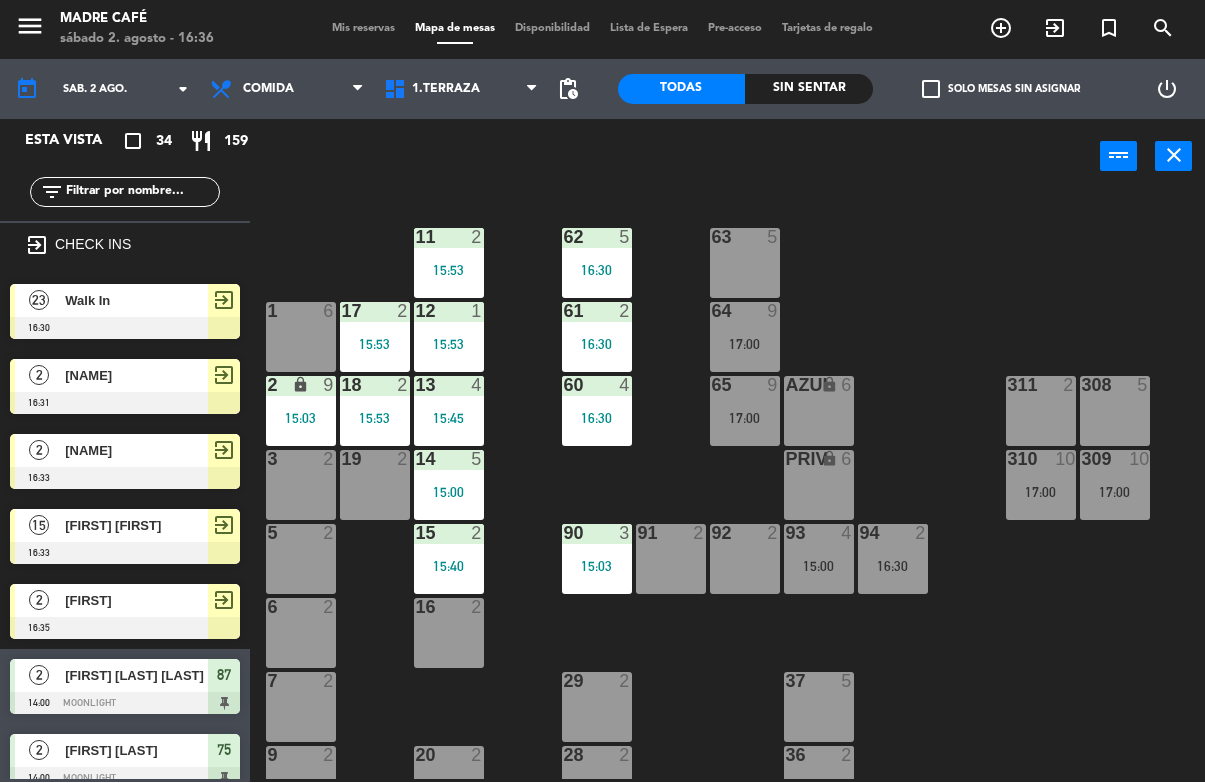 click on "exit_to_app" at bounding box center [1001, 29] 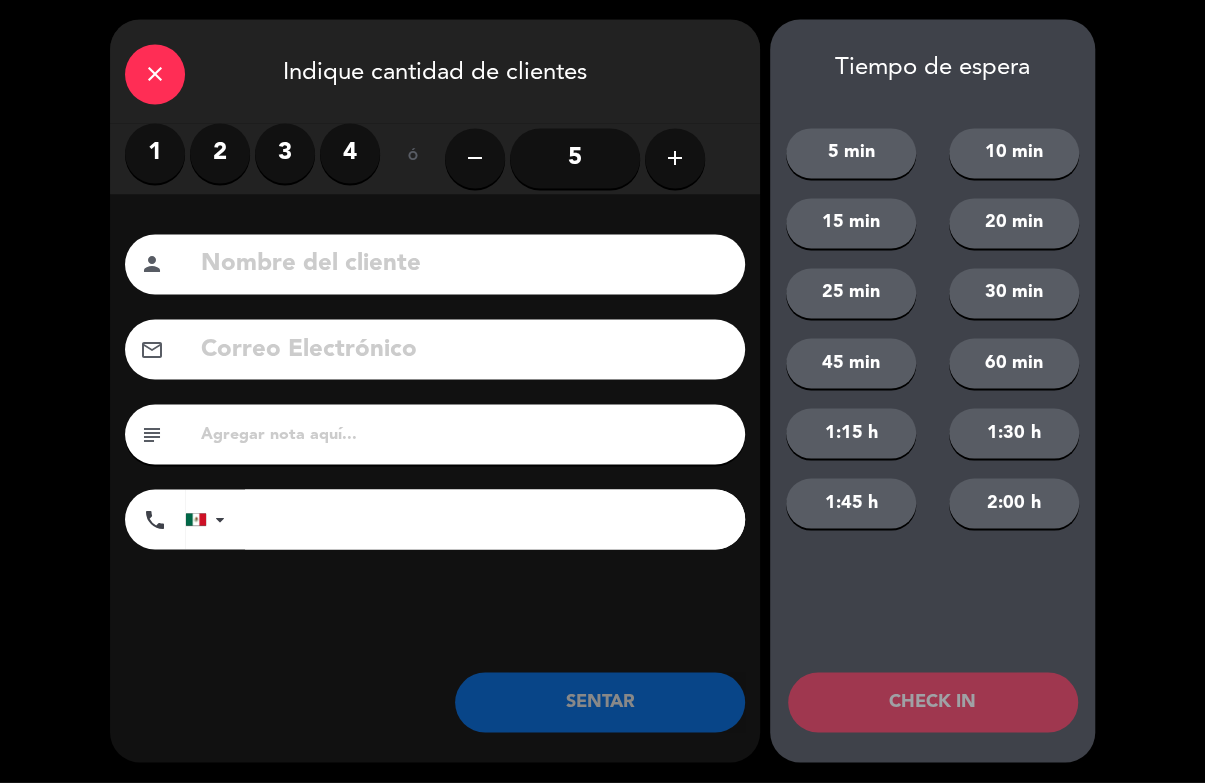 click on "2" at bounding box center [220, 154] 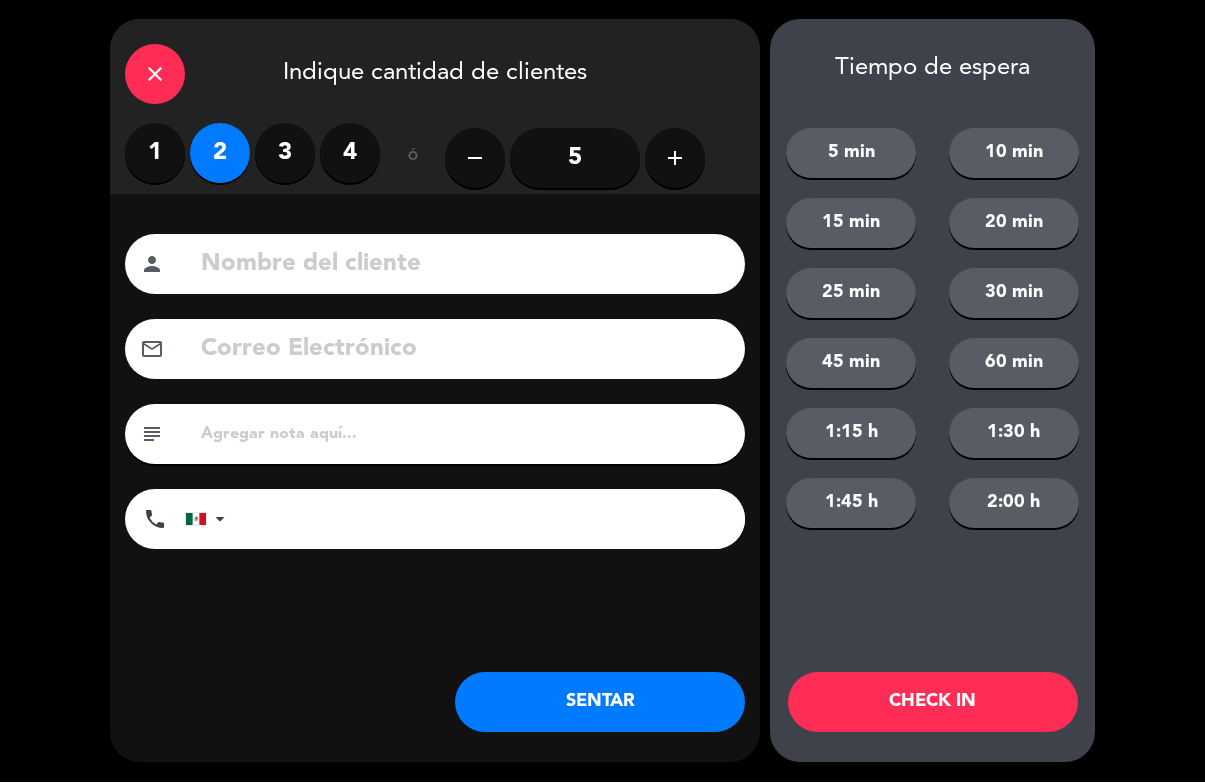 click 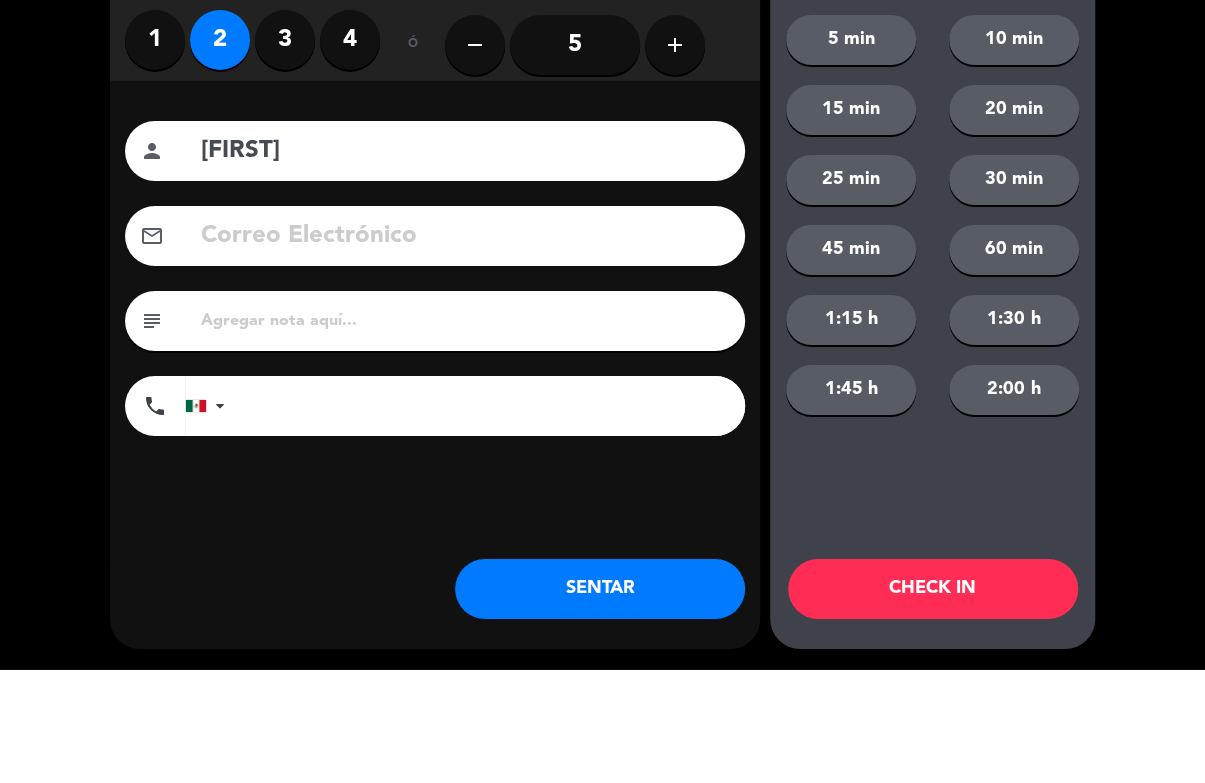 type on "[FIRST]" 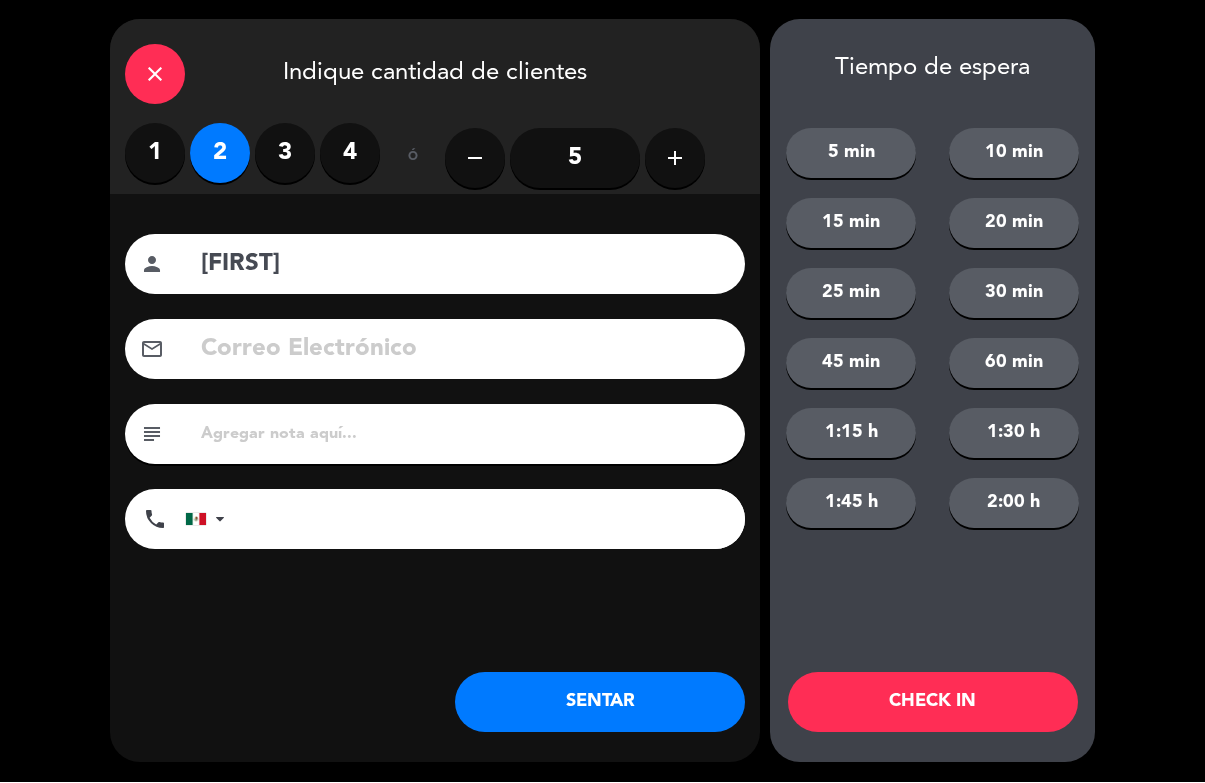 click on "CHECK IN" 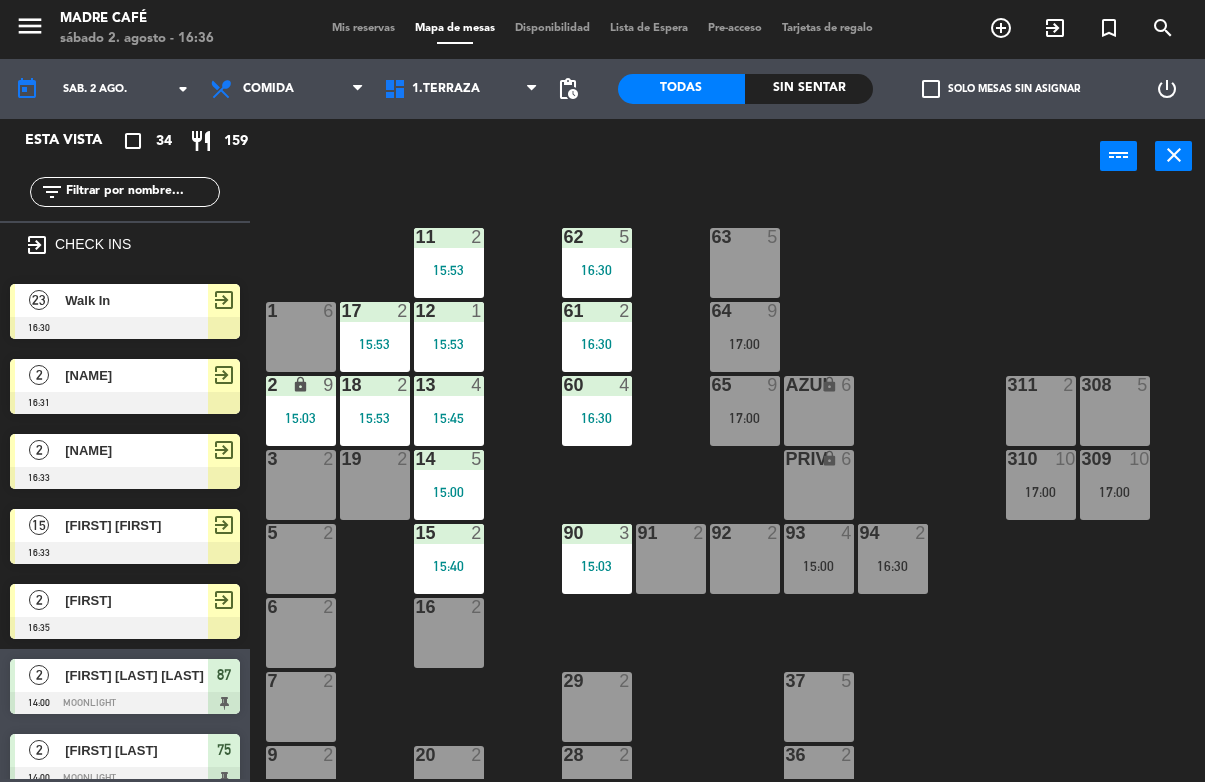 click on "exit_to_app" at bounding box center [1001, 29] 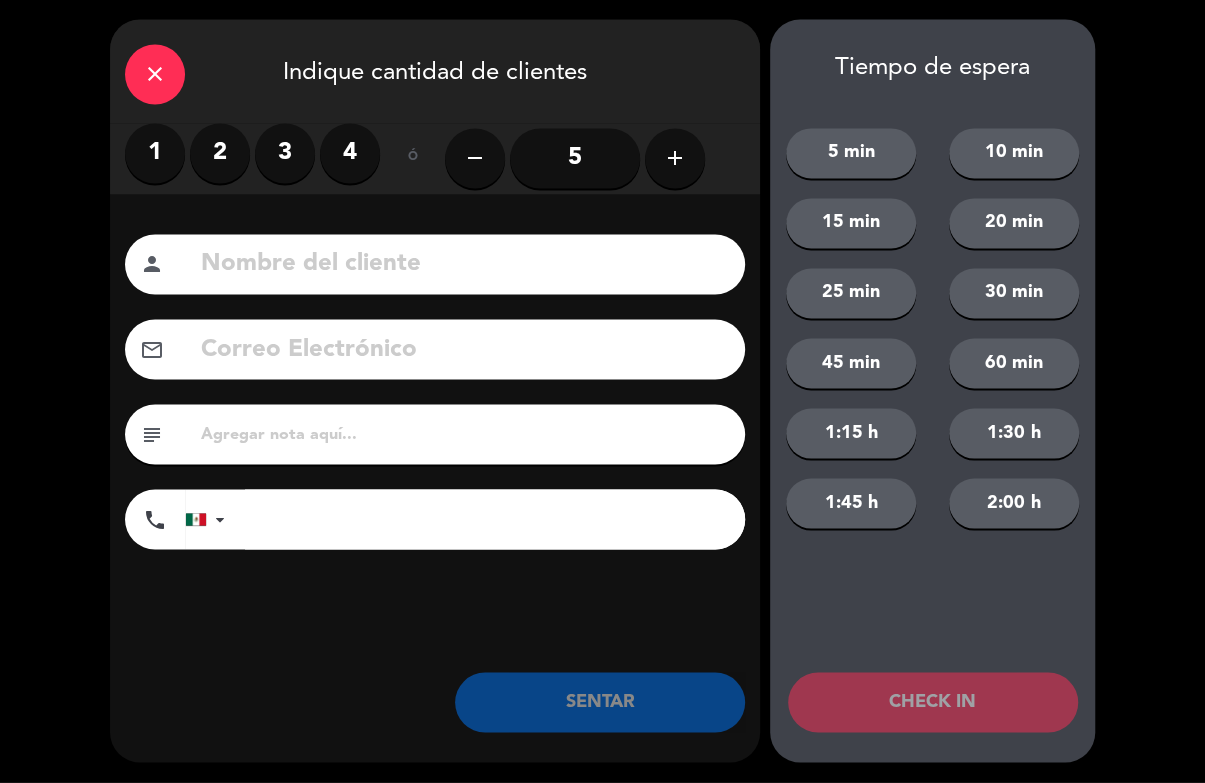 click on "2" at bounding box center [220, 154] 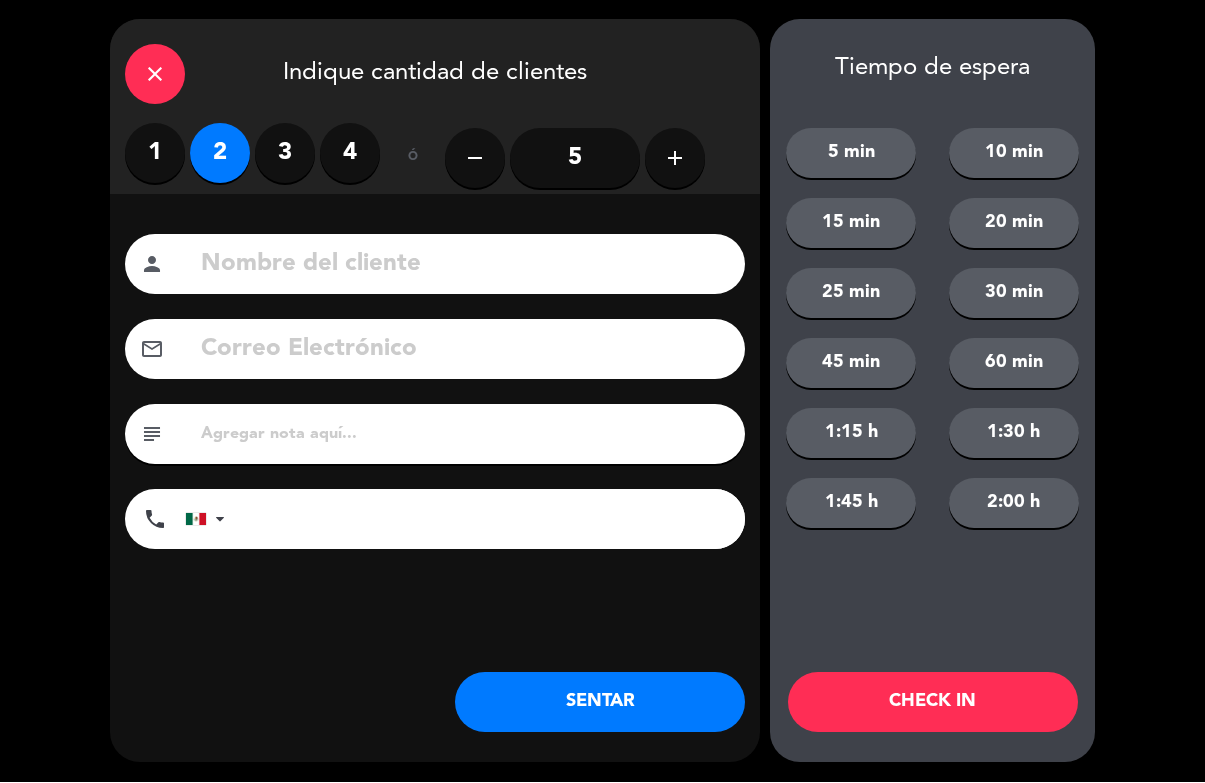 click 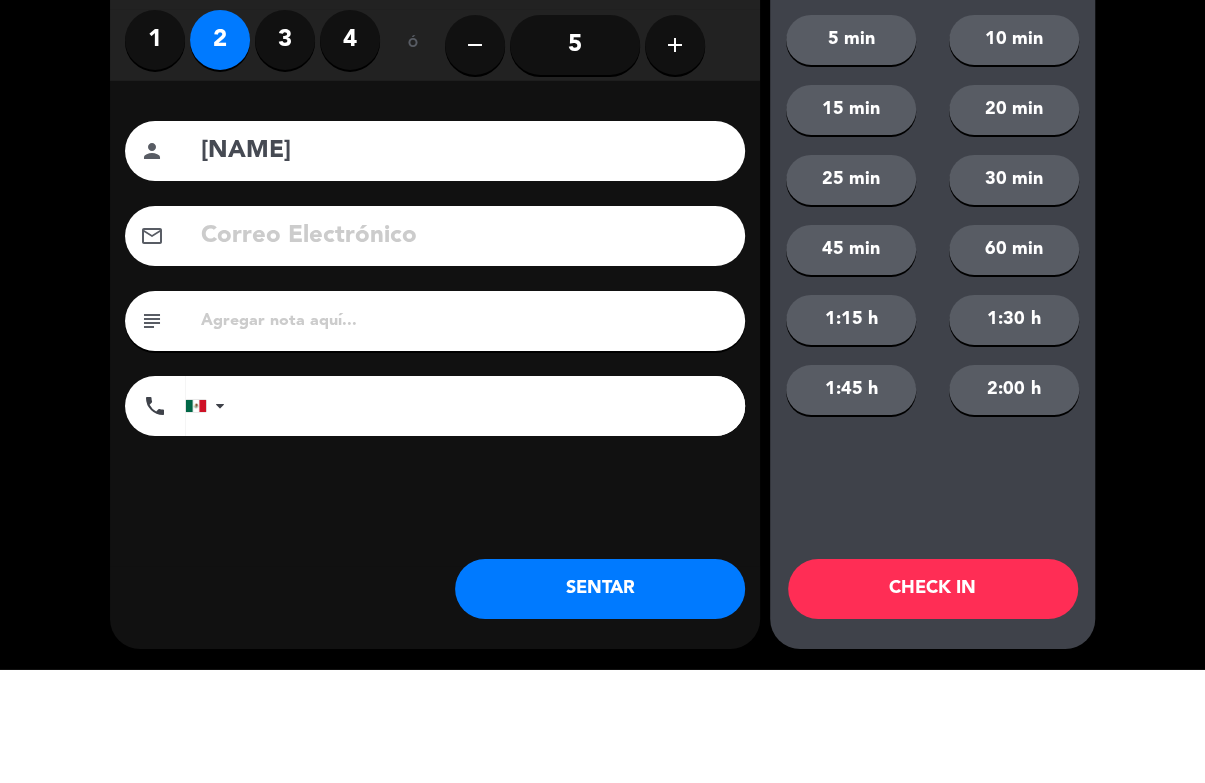 type on "[NAME]" 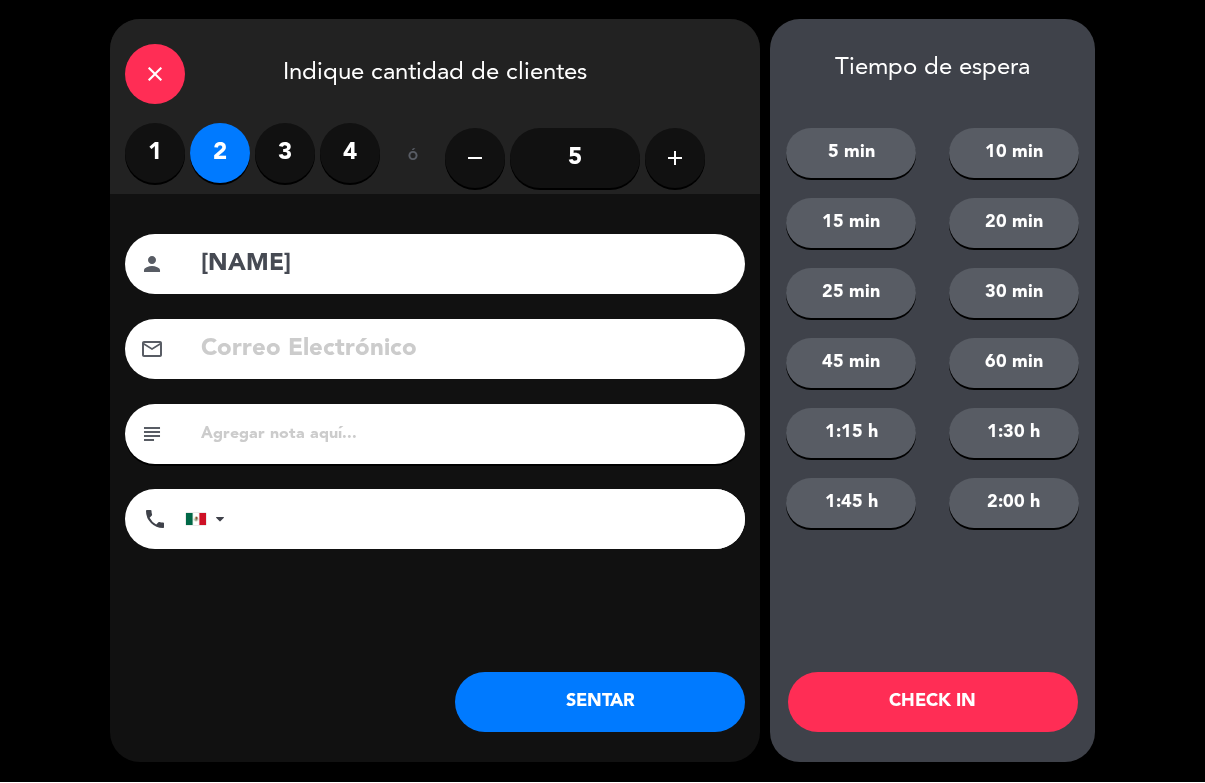 click on "CHECK IN" 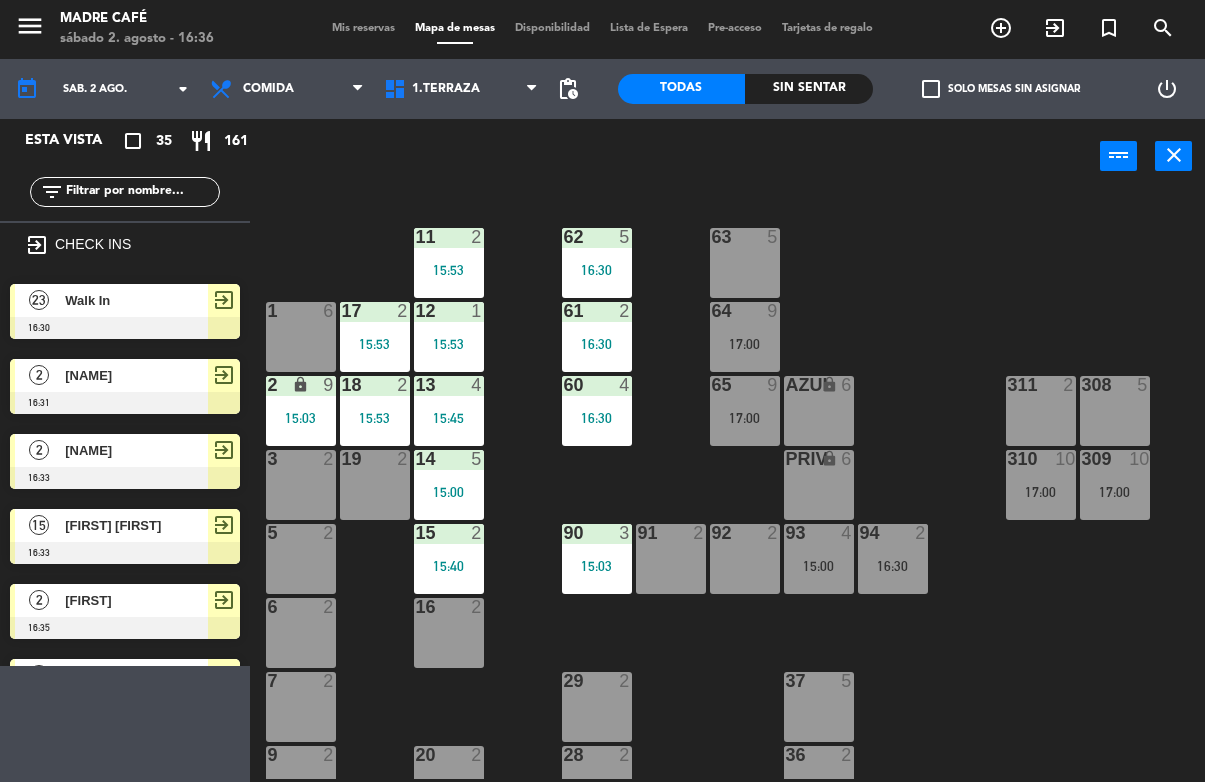 click on "exit_to_app" at bounding box center [1001, 29] 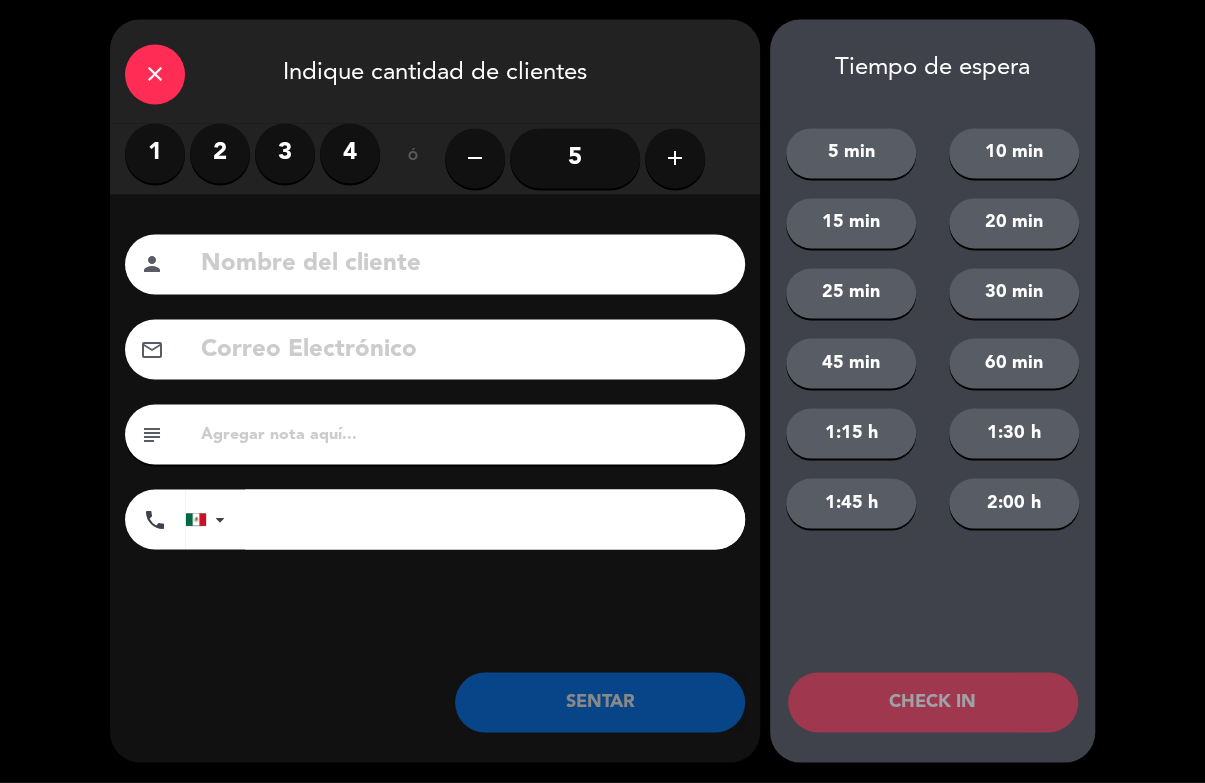 click on "3" at bounding box center [285, 154] 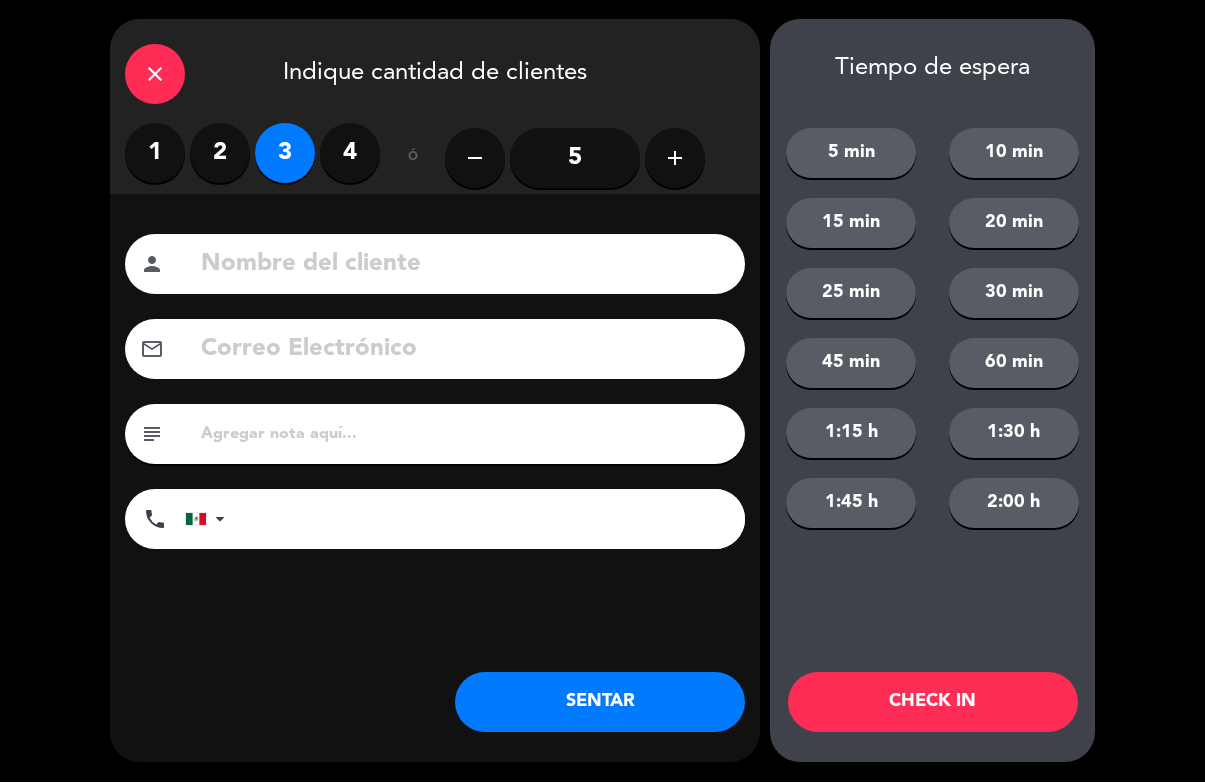 click 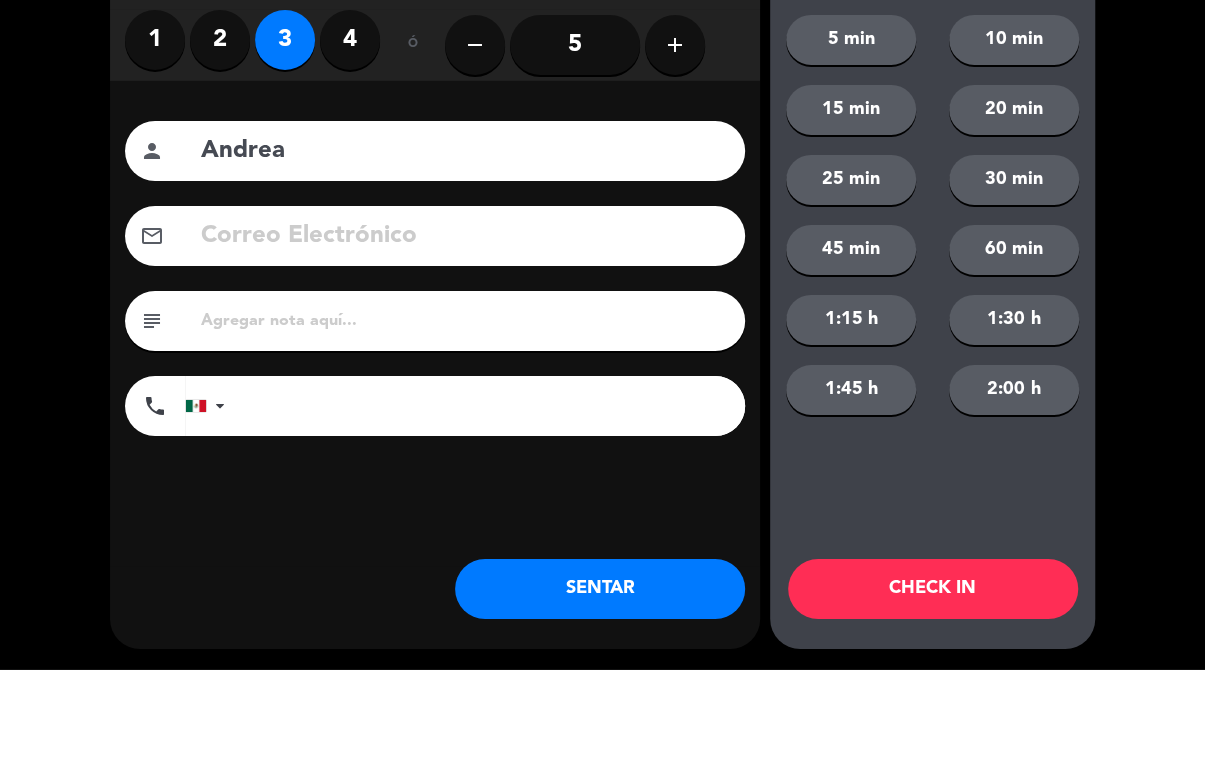 type on "Andrea" 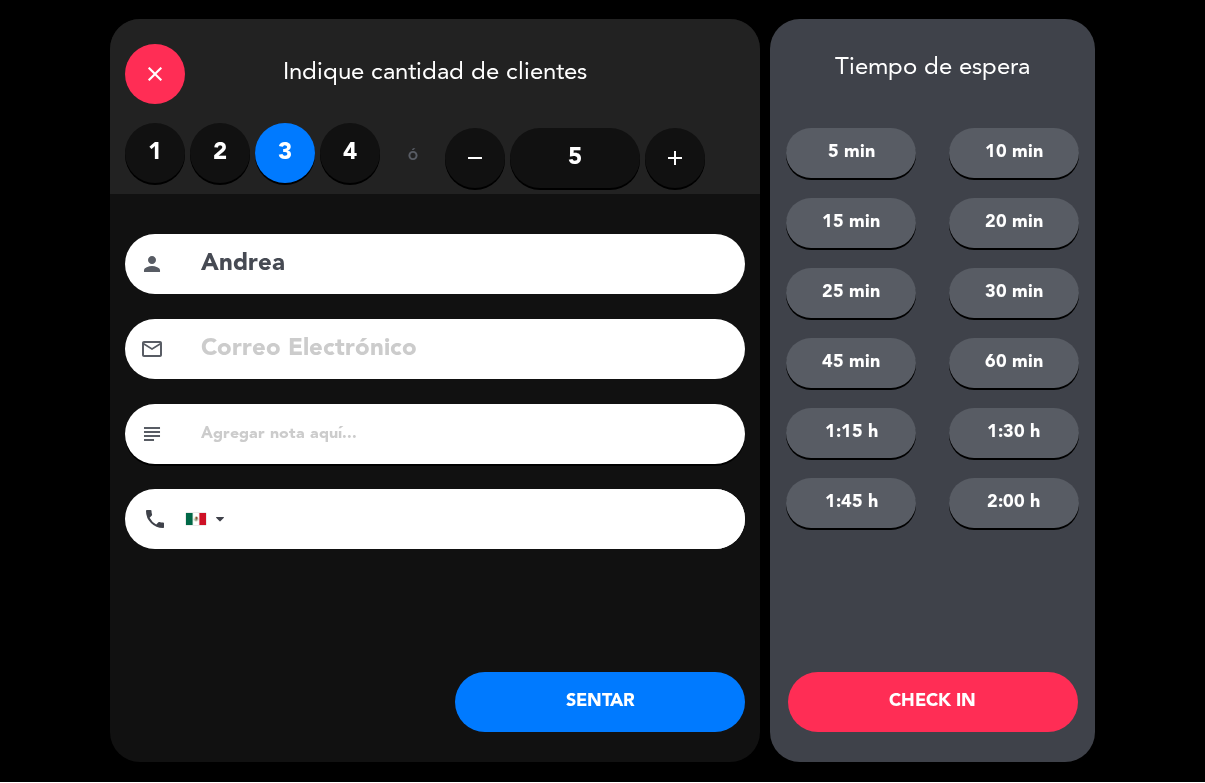 click on "close" 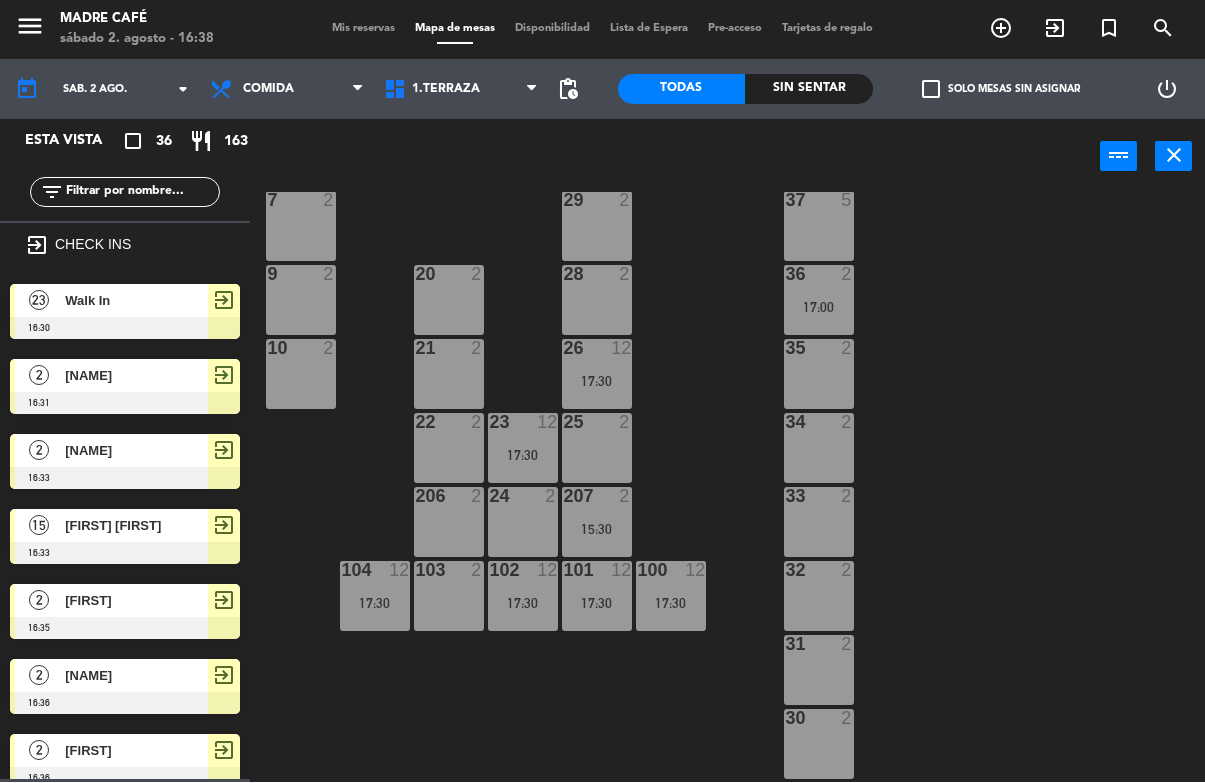 scroll, scrollTop: 481, scrollLeft: 0, axis: vertical 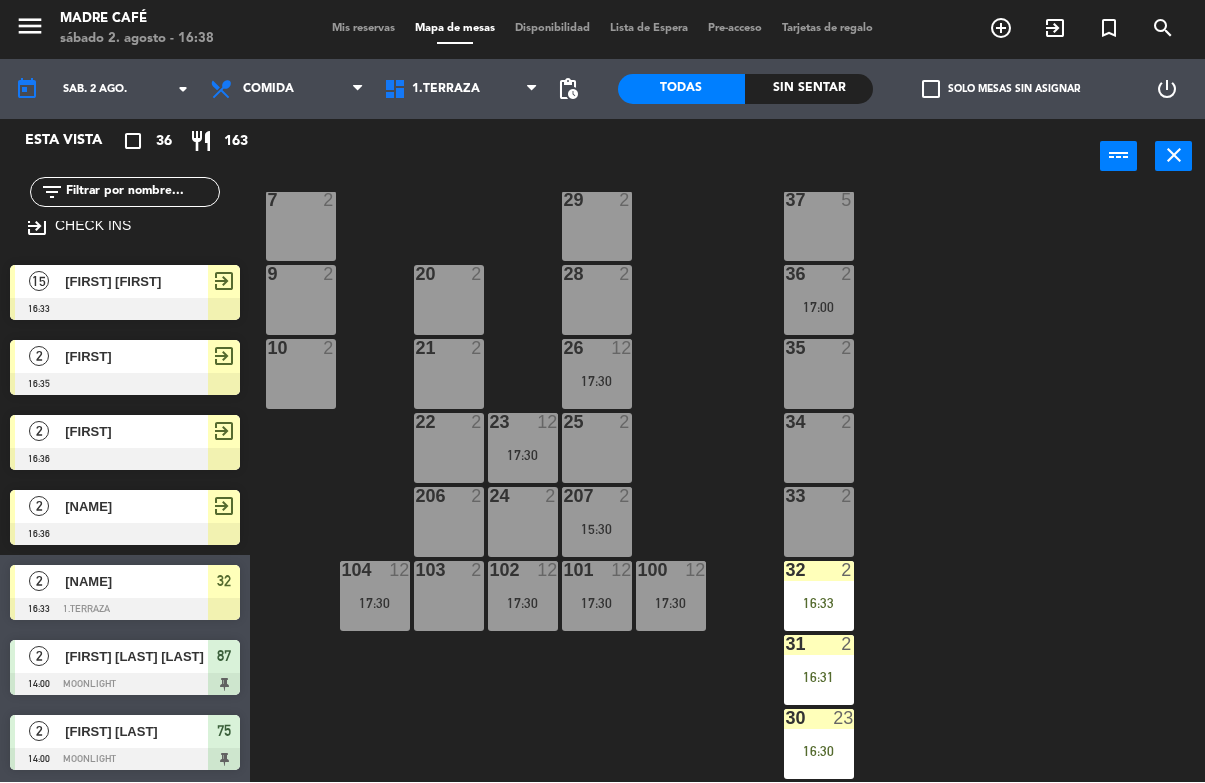 click on "16:30" at bounding box center [819, 752] 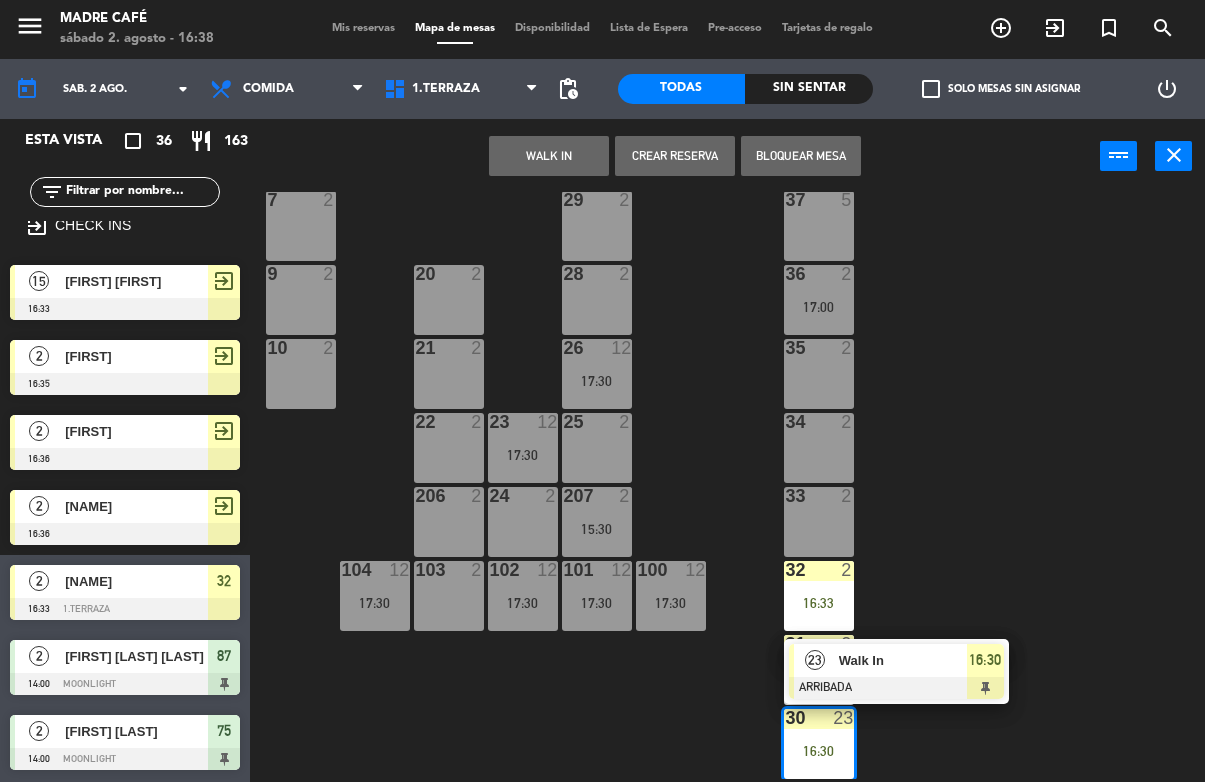 click at bounding box center [896, 689] 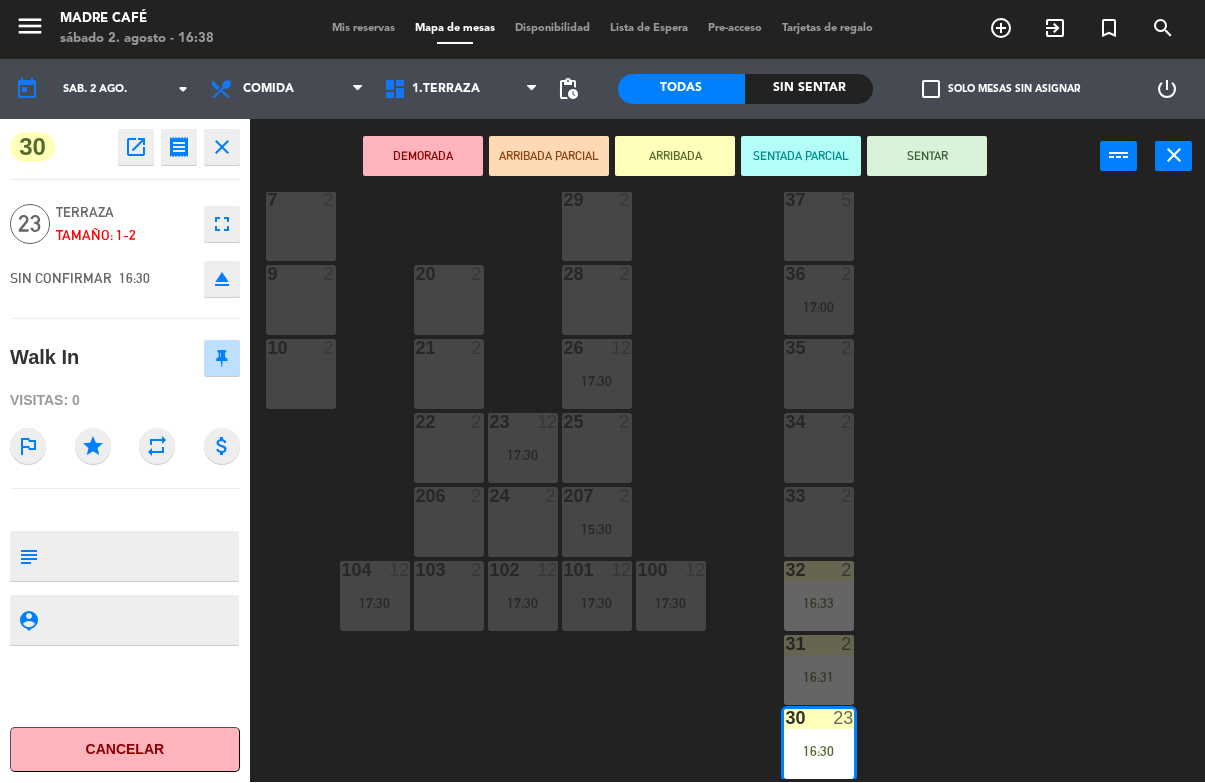 click on "SENTAR" at bounding box center [927, 157] 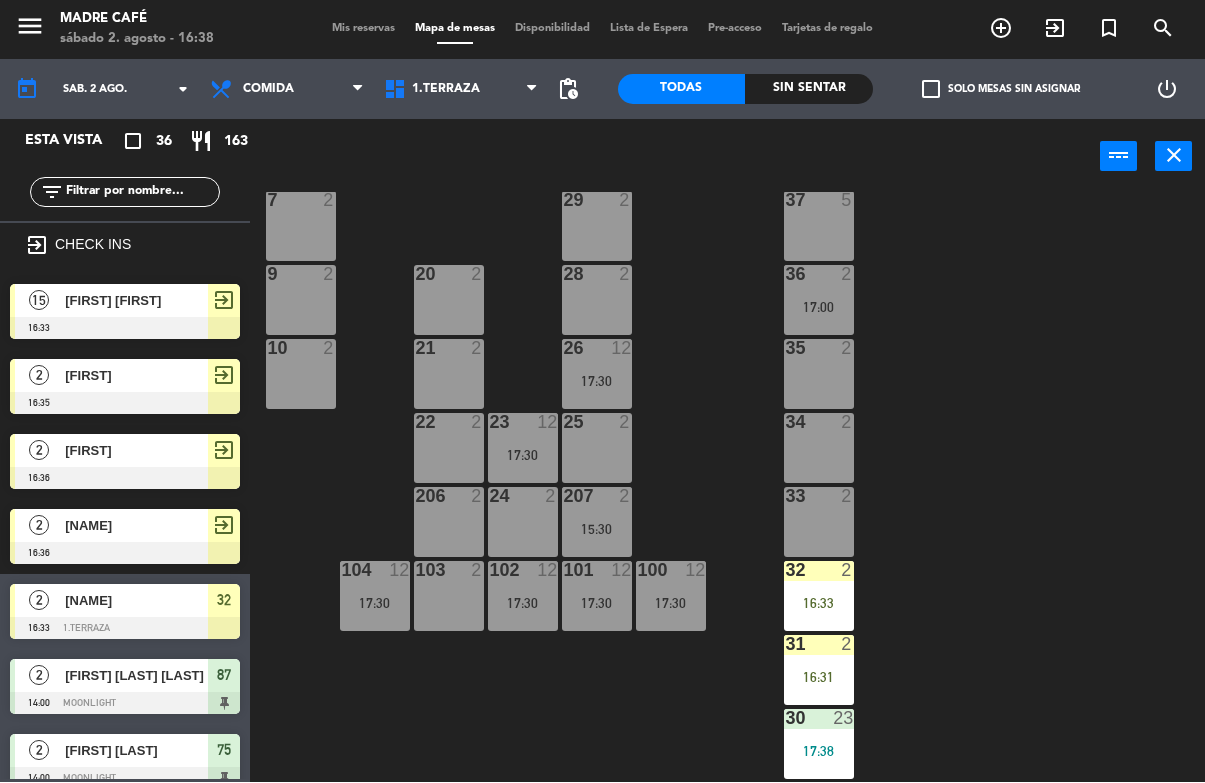 scroll, scrollTop: 0, scrollLeft: 0, axis: both 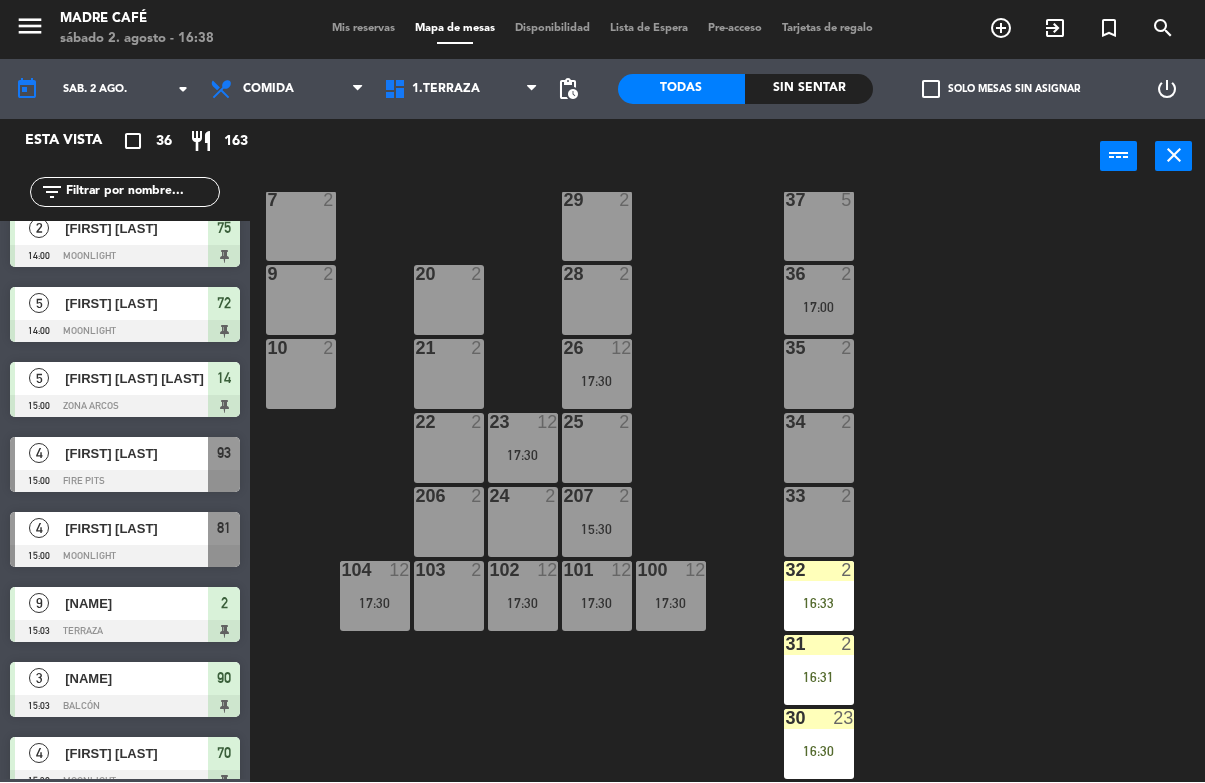click on "16:31" at bounding box center [819, 678] 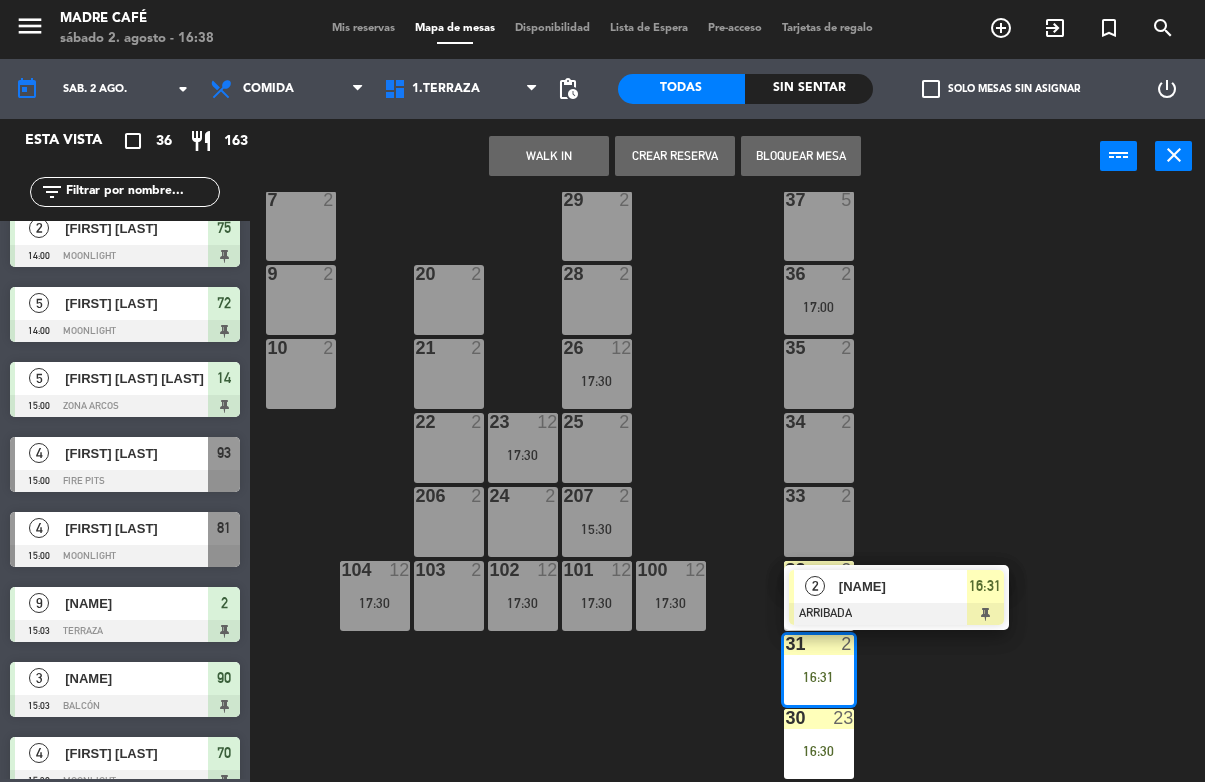 click at bounding box center [896, 615] 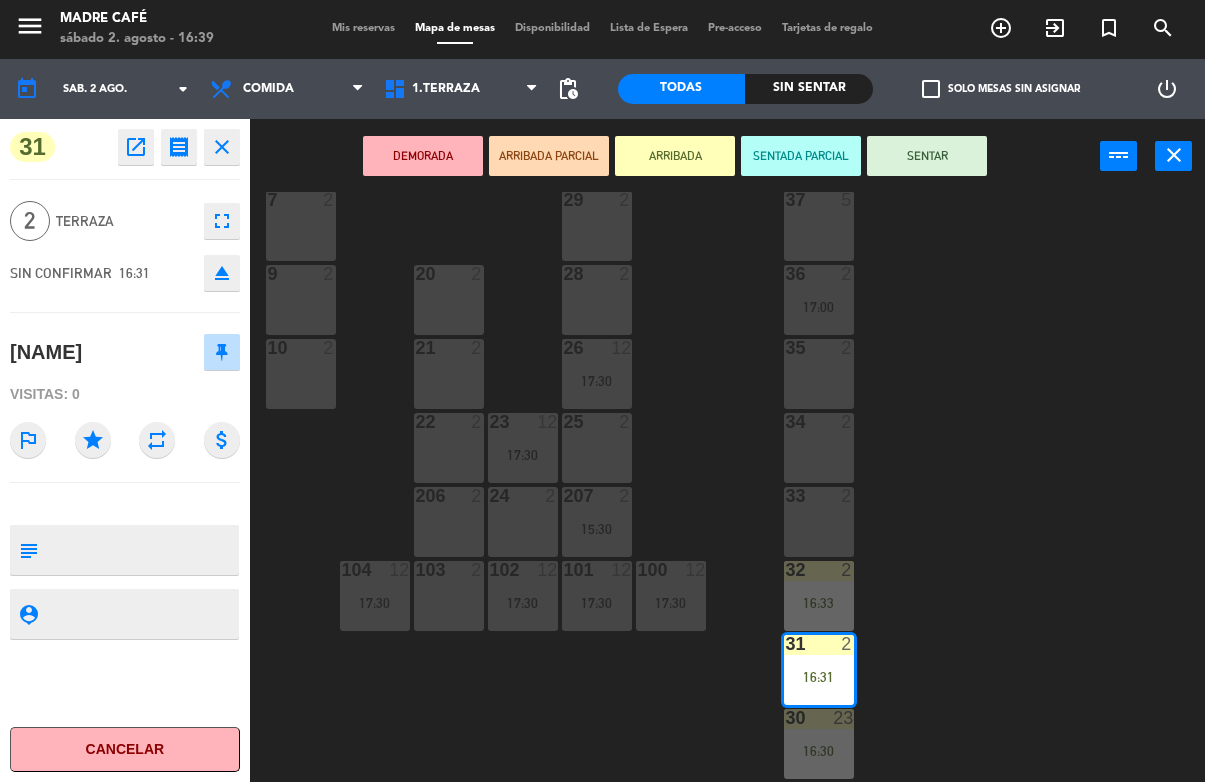click on "SENTAR" at bounding box center [927, 157] 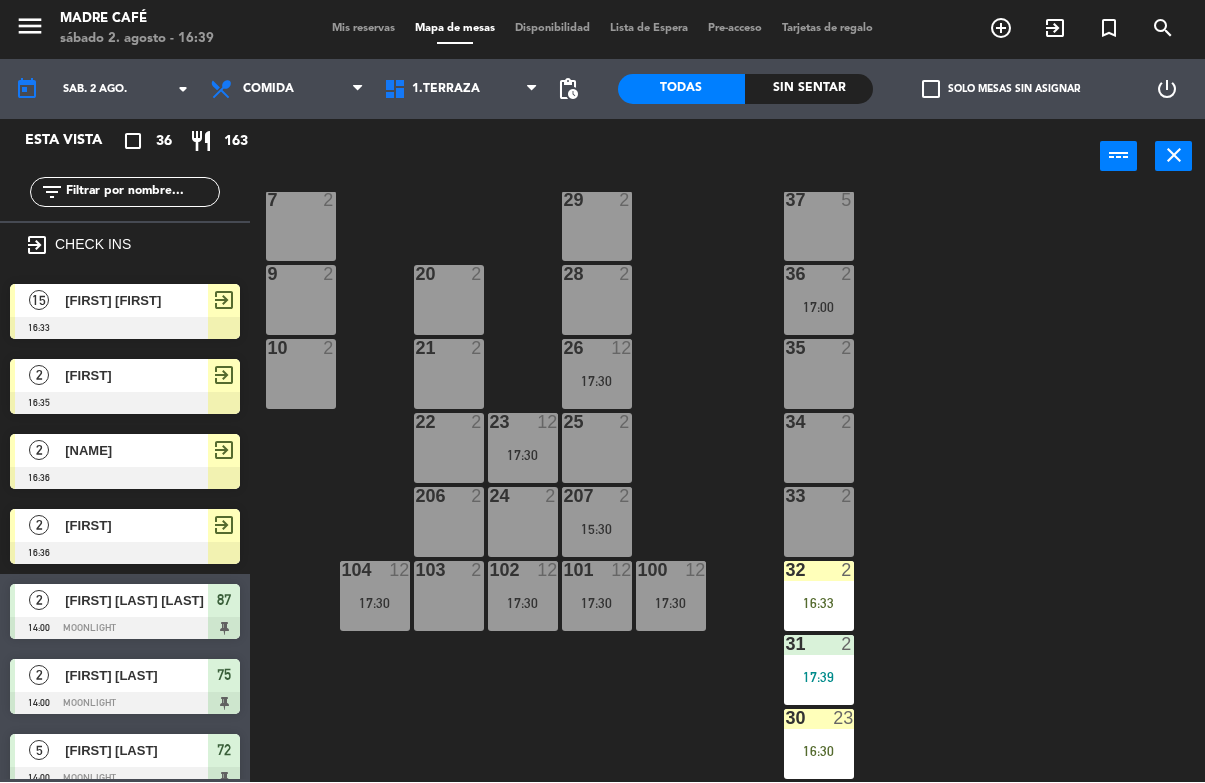 scroll, scrollTop: 447, scrollLeft: 0, axis: vertical 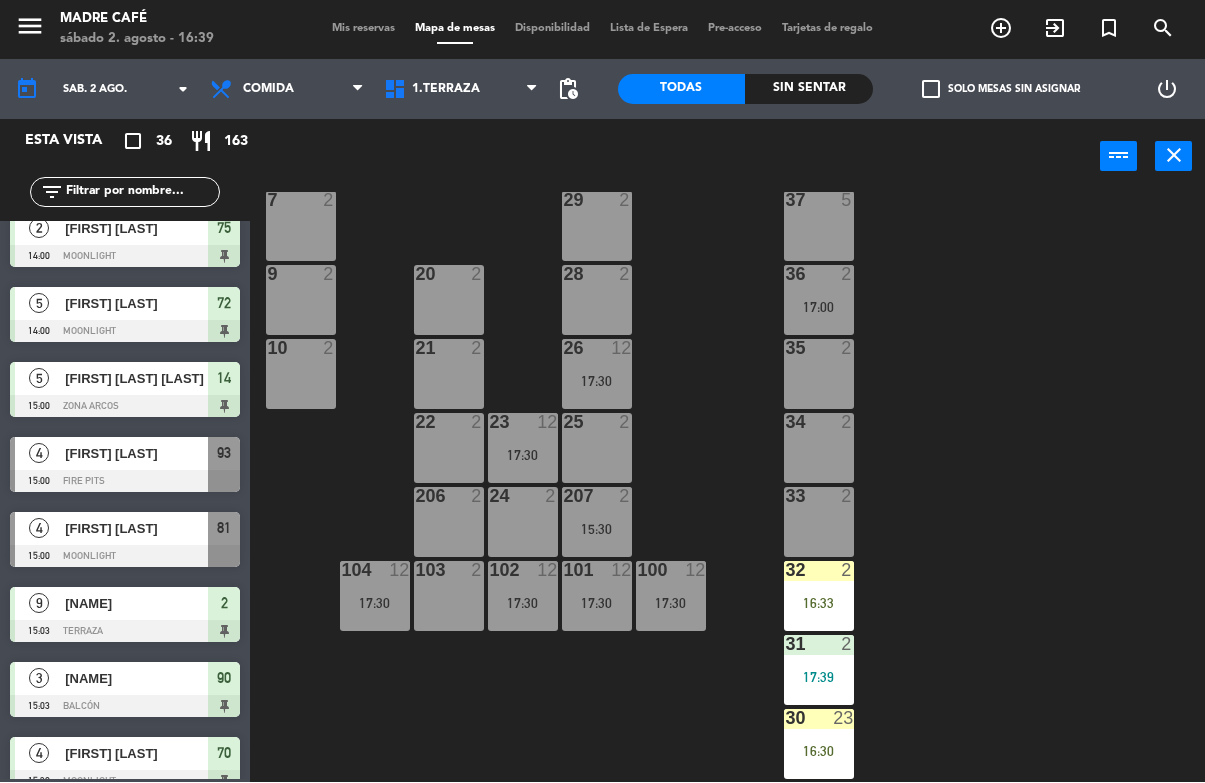 click on "16:33" at bounding box center [819, 604] 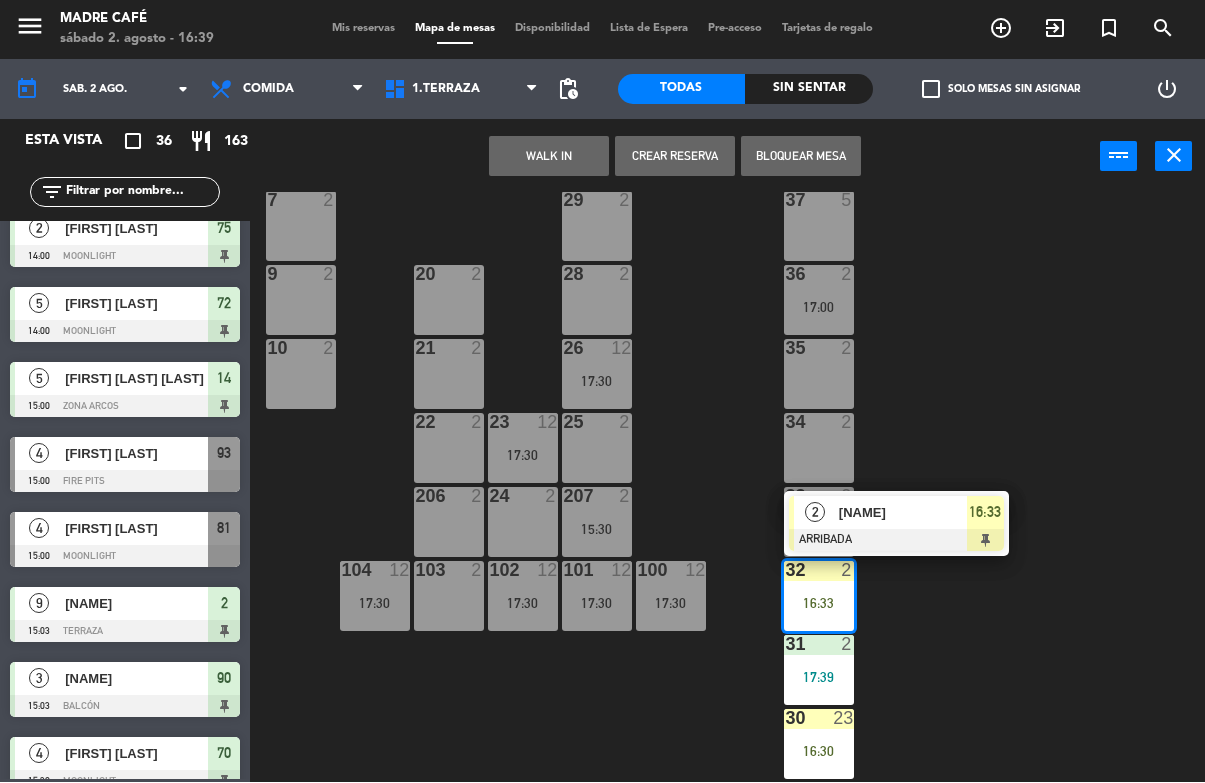 click on "16:33" at bounding box center [985, 513] 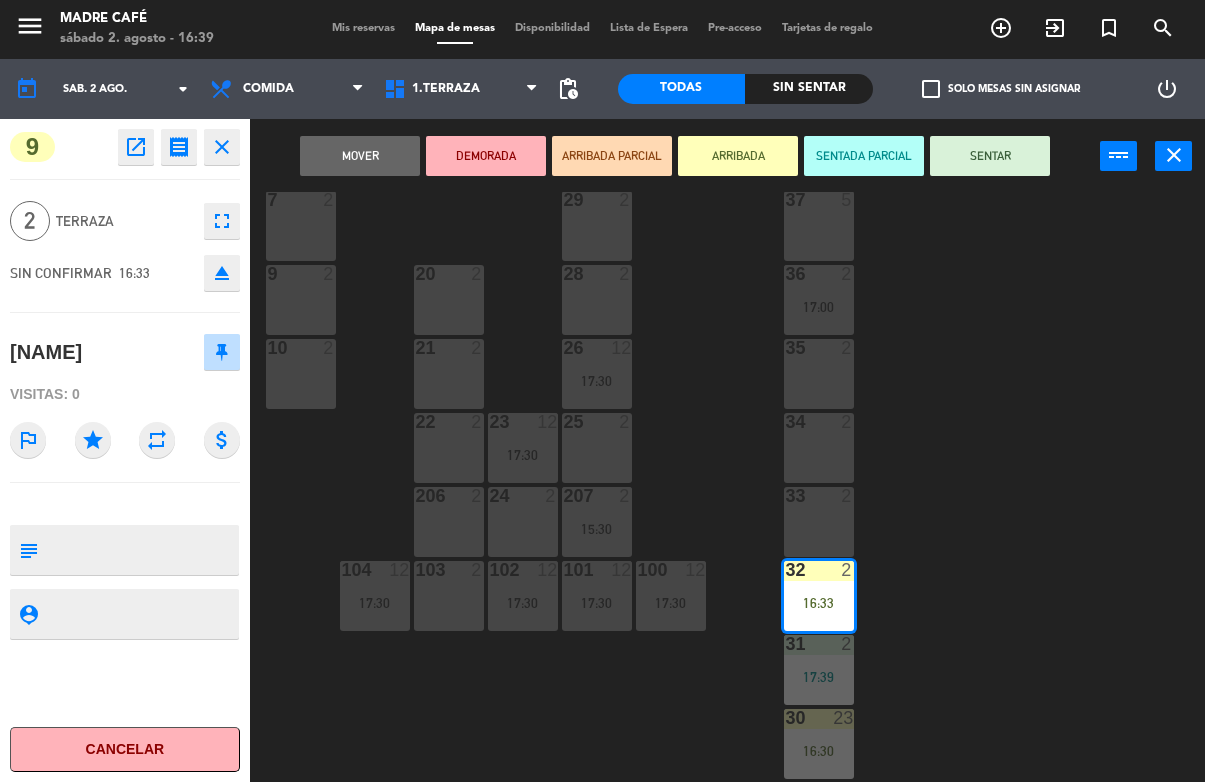 click on "SENTAR" at bounding box center [990, 157] 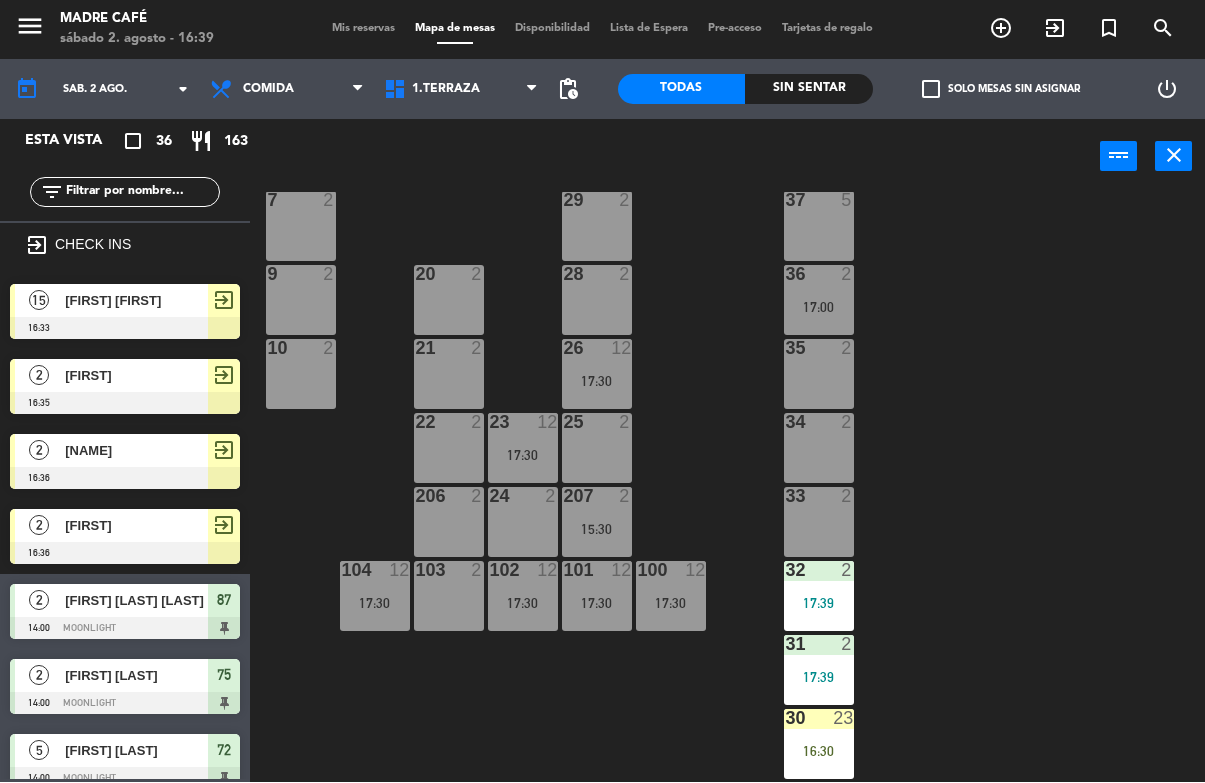 scroll, scrollTop: 522, scrollLeft: 0, axis: vertical 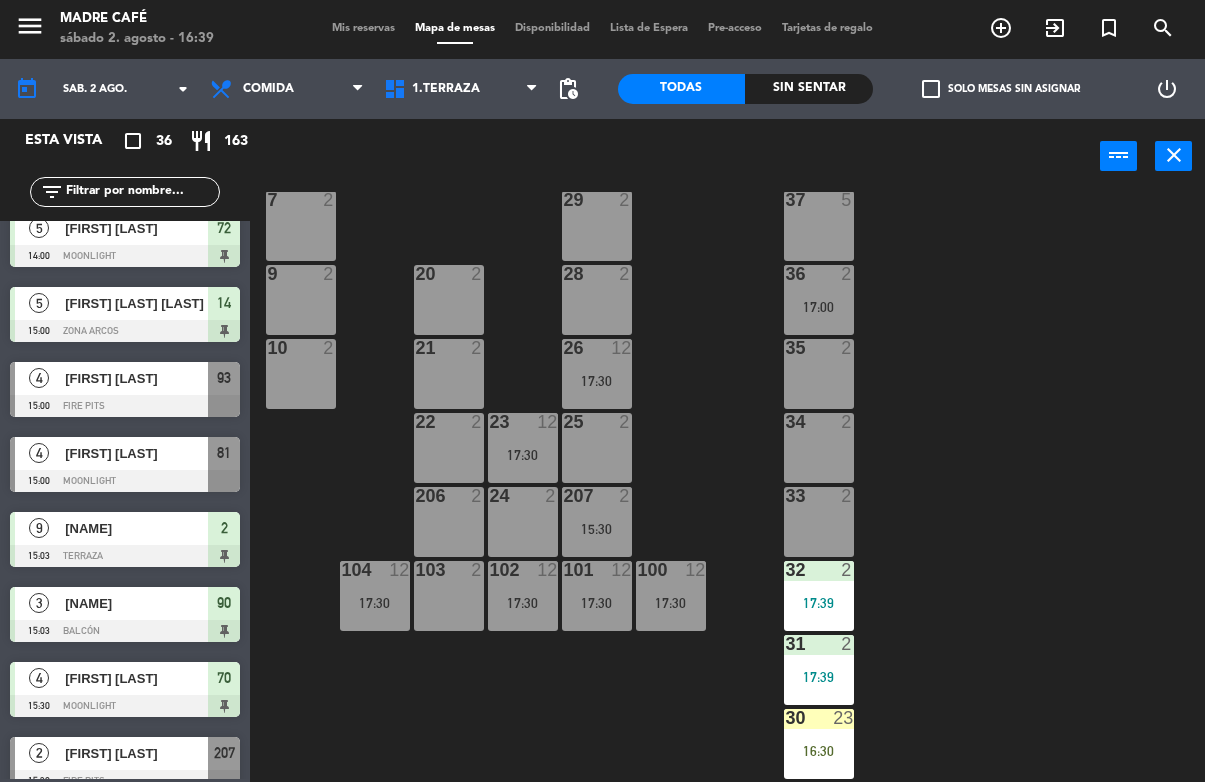 click on "[NUMBER] [NUMBER] 16:30" at bounding box center [819, 745] 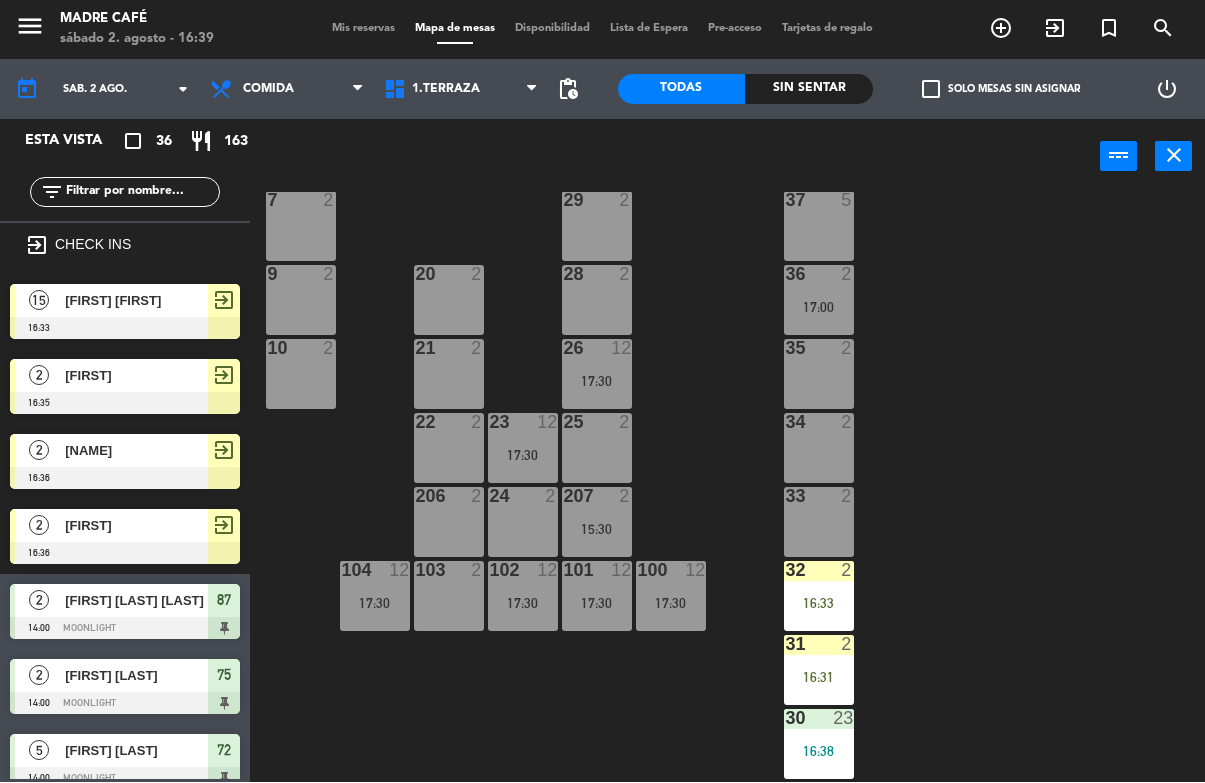 scroll, scrollTop: 0, scrollLeft: 0, axis: both 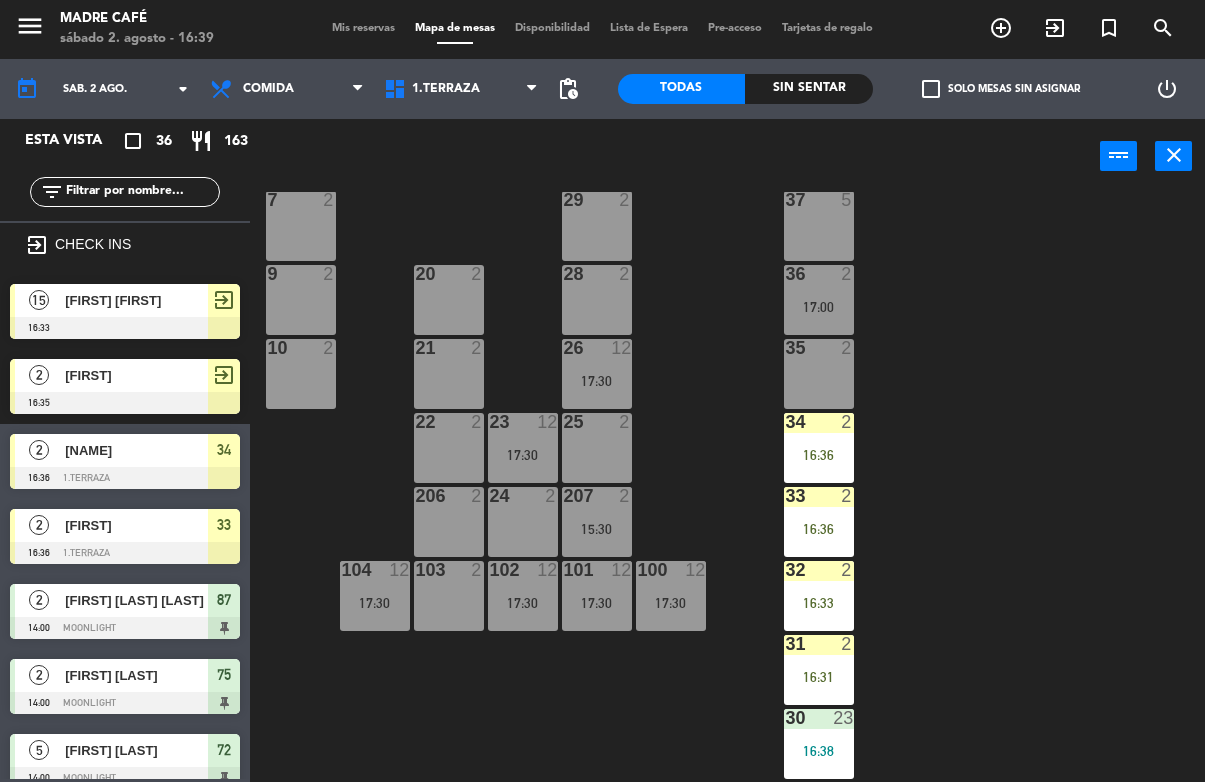 click on "[NUMBER] [NUMBER] 16:36" at bounding box center [819, 449] 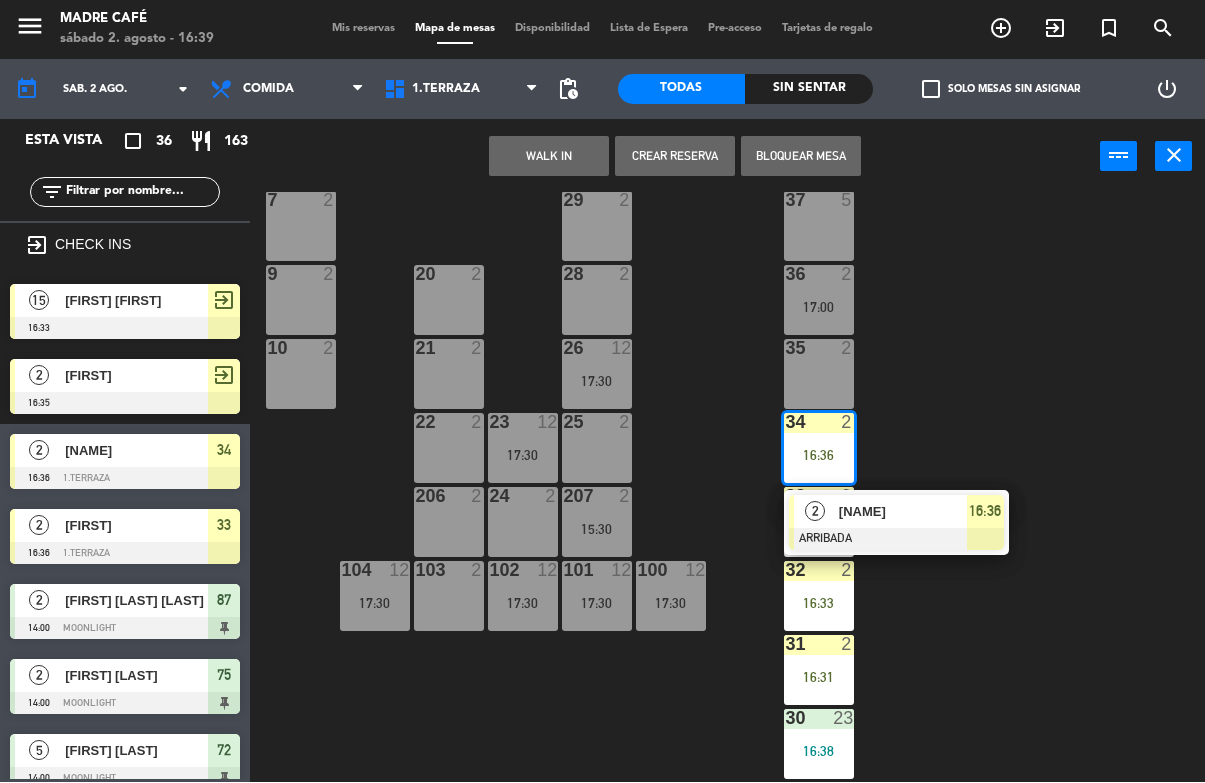 click at bounding box center (896, 540) 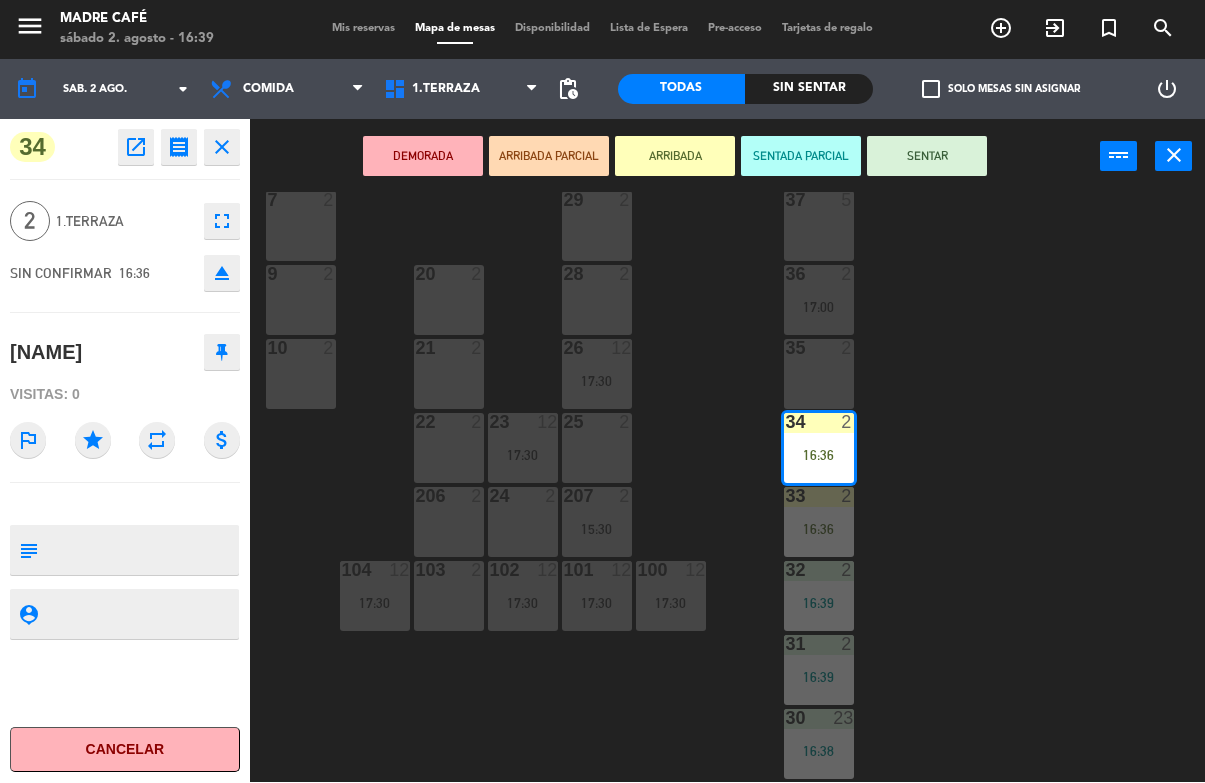 click on "SENTAR" at bounding box center (927, 157) 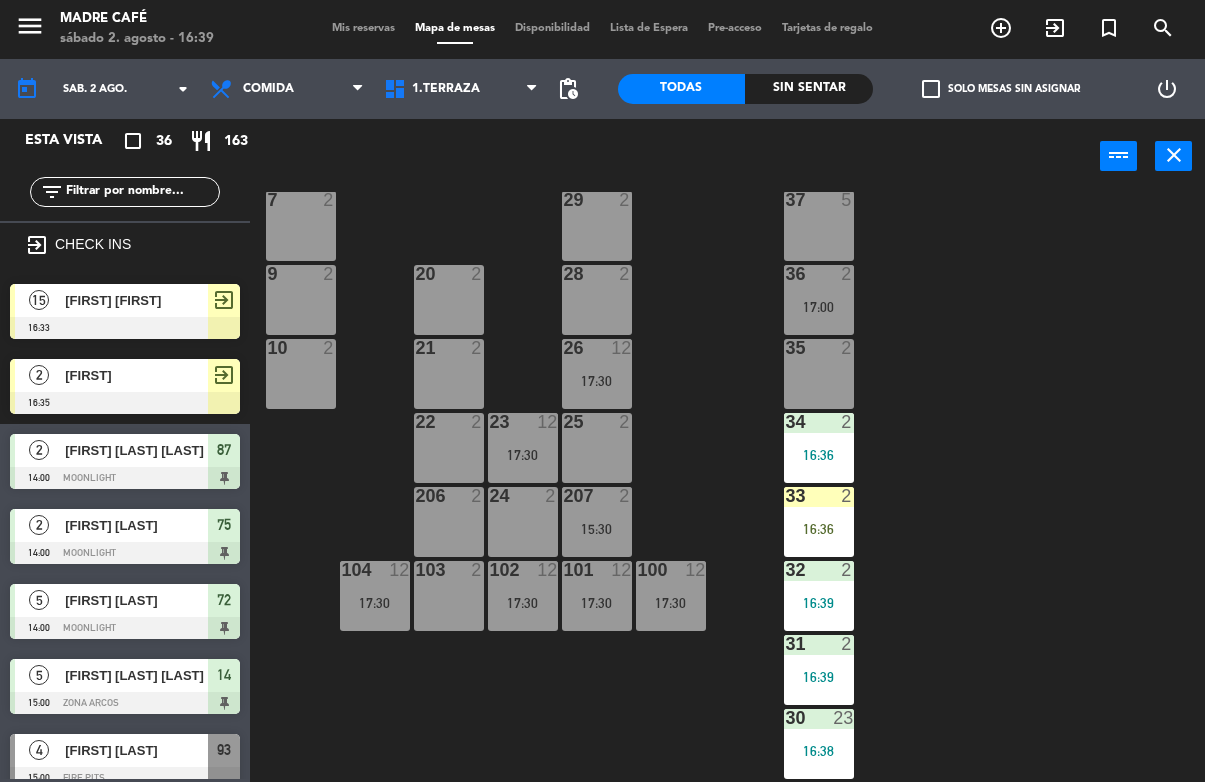 scroll, scrollTop: 0, scrollLeft: 0, axis: both 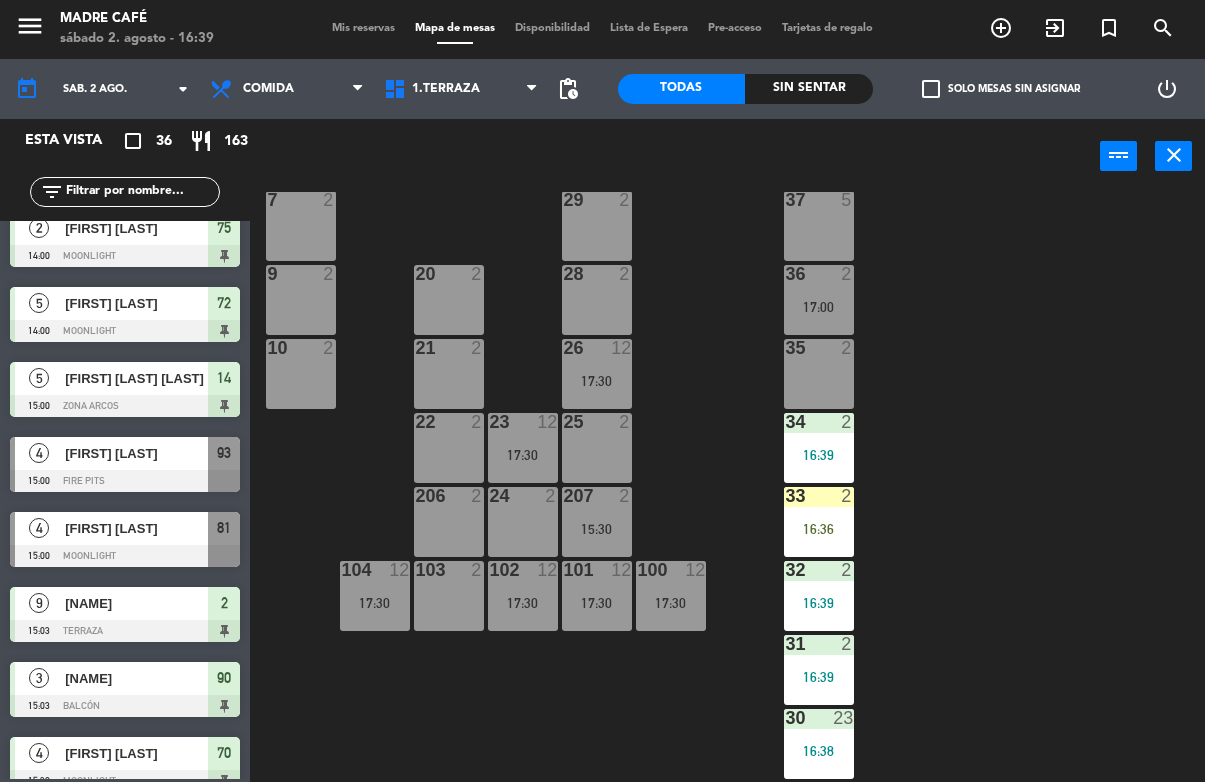 click on "[NUMBER] [NUMBER] 16:36" at bounding box center [819, 523] 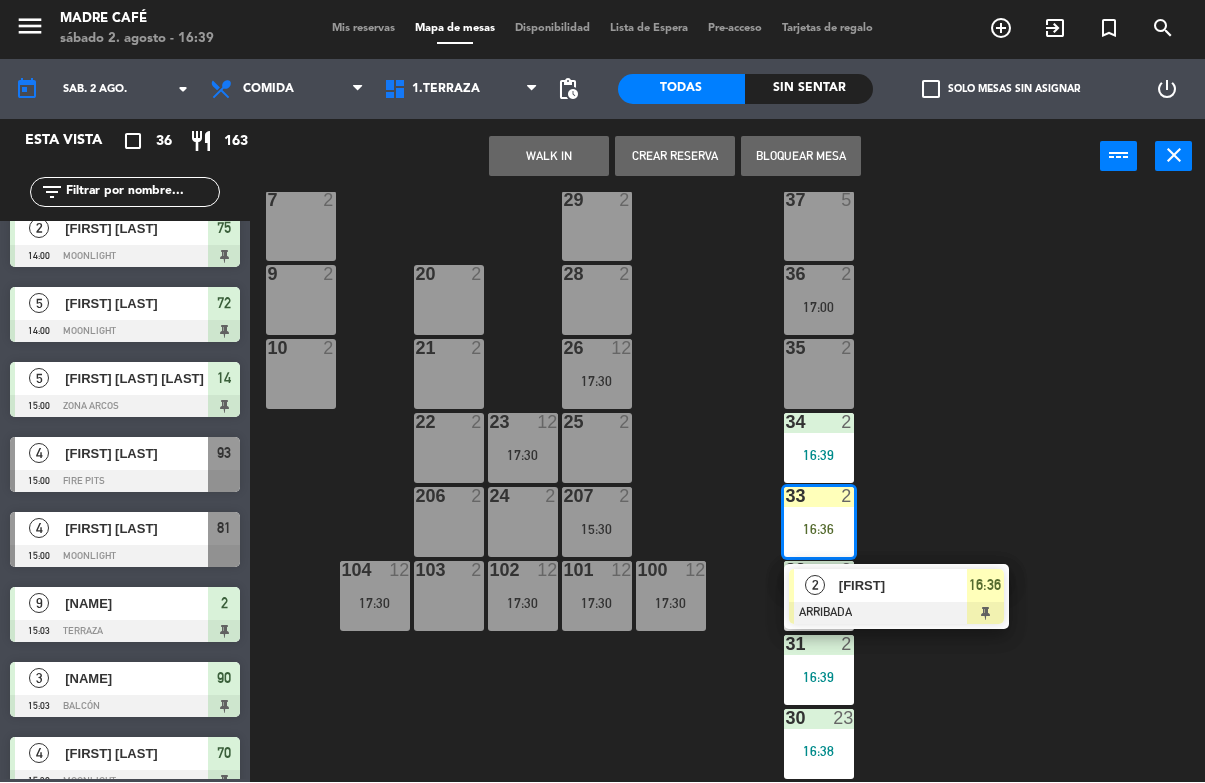 click on "[NUMBER] [FIRST] [LAST] 16:36" at bounding box center (896, 597) 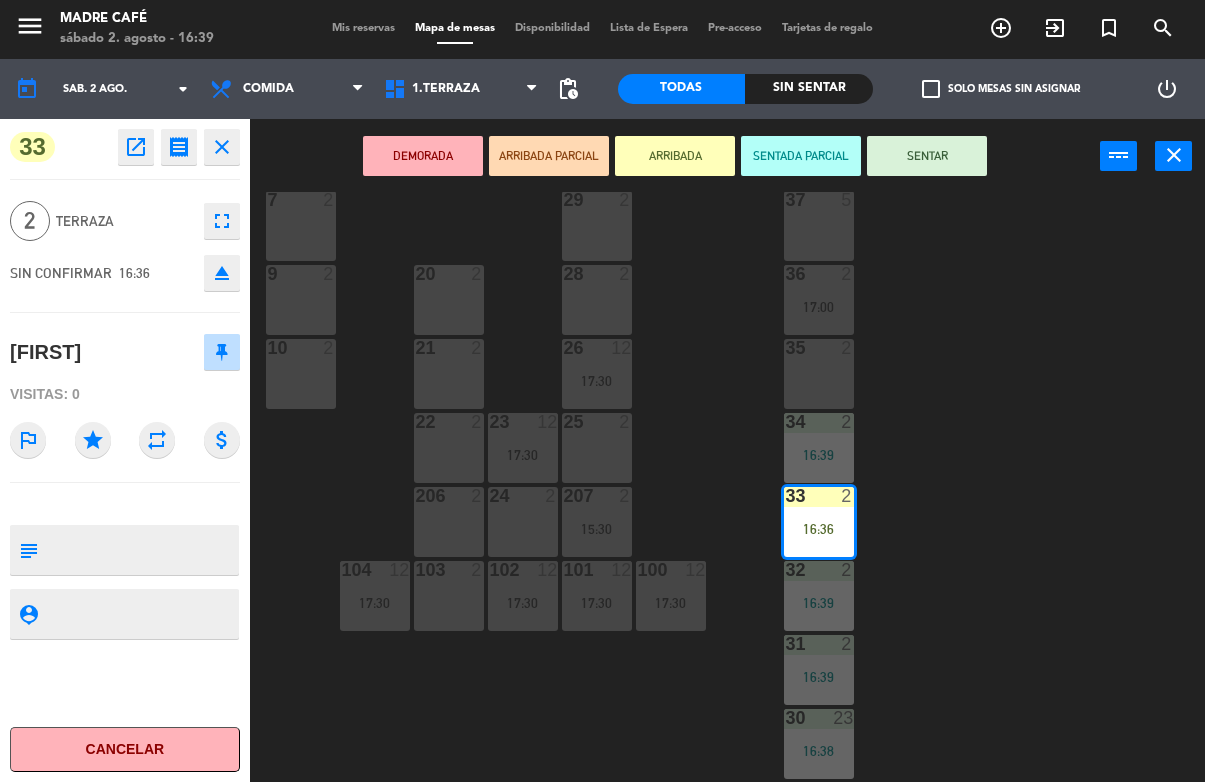 click on "SENTAR" at bounding box center (927, 157) 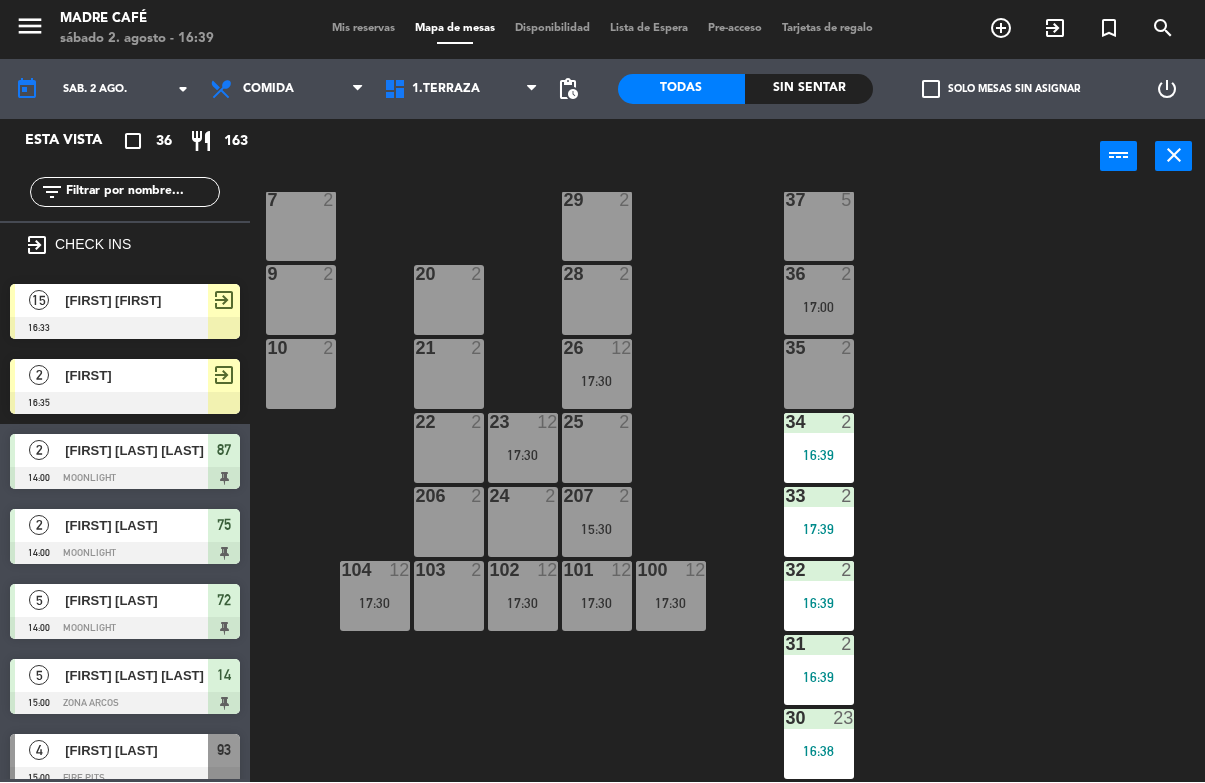 scroll, scrollTop: 0, scrollLeft: 0, axis: both 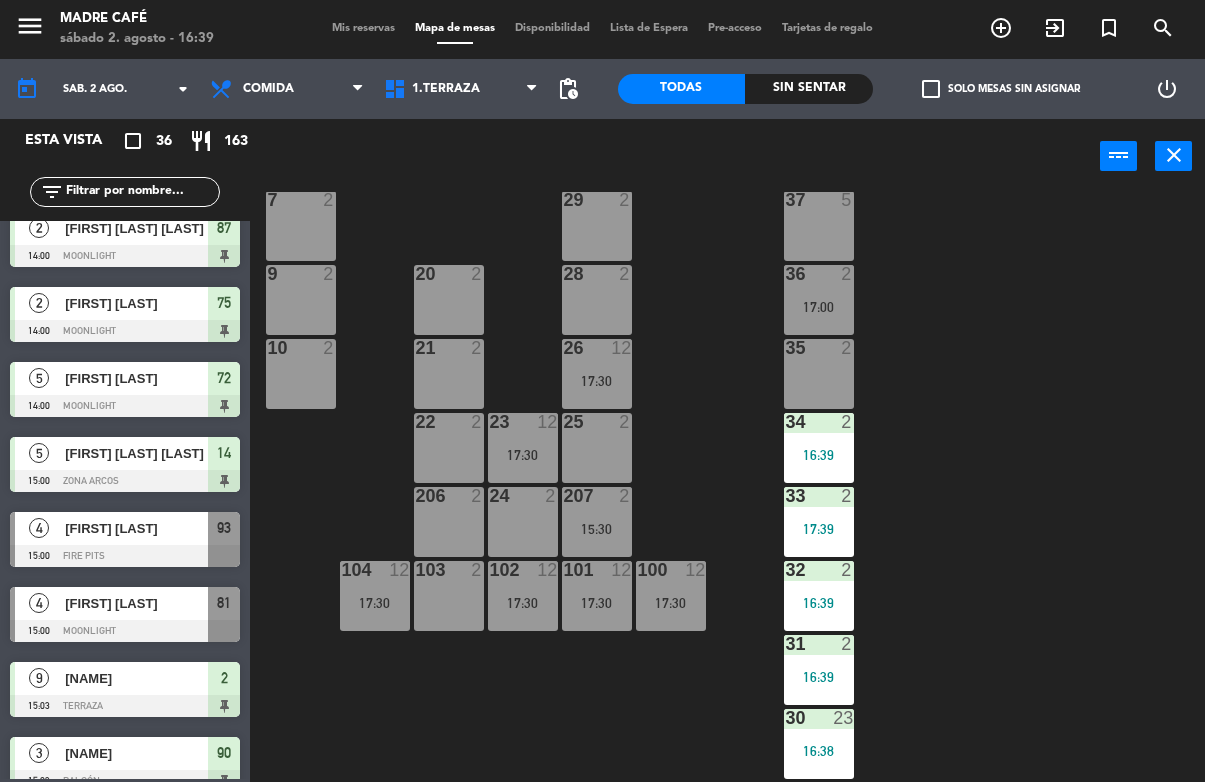 click on "[NUMBER] [NUMBER] 15:53 [NUMBER] [NUMBER] [NUMBER] [NUMBER] 16:30 [NUMBER] [NUMBER] 15:53 [NUMBER] [NUMBER] [NUMBER] [NUMBER] 16:30 [NUMBER] [NUMBER] 17:00 [NUMBER] [NUMBER] 15:53 [NUMBER] [NUMBER] 15:45 [NUMBER] lock [NUMBER] 15:03 [NUMBER] [NUMBER] 16:30 [NUMBER] [NUMBER] 17:00 [NUMBER] [NUMBER] [NUMBER] [NUMBER] [NUMBER] lock [NUMBER] [NUMBER] 15:00 [NUMBER] [NUMBER] 16:30 [NUMBER] [NUMBER] 15:40 [NUMBER] [NUMBER] [NUMBER] [NUMBER] 15:03 [NUMBER] [NUMBER] [NUMBER] [NUMBER] [NUMBER] [NUMBER] [NUMBER] [NUMBER] [NUMBER] [NUMBER] 17:00 [NUMBER] [NUMBER] [NUMBER] [NUMBER] 17:30 [NUMBER] [NUMBER] [NUMBER] 17:30 [NUMBER] [NUMBER] 16:39 [NUMBER] [NUMBER] 15:30 [NUMBER] [NUMBER] 17:39 [NUMBER] [NUMBER] 17:30 [NUMBER] [NUMBER] 17:30 [NUMBER] [NUMBER] 17:30 [NUMBER] [NUMBER] 16:39 [NUMBER] [NUMBER] 16:39 [NUMBER] [NUMBER]" 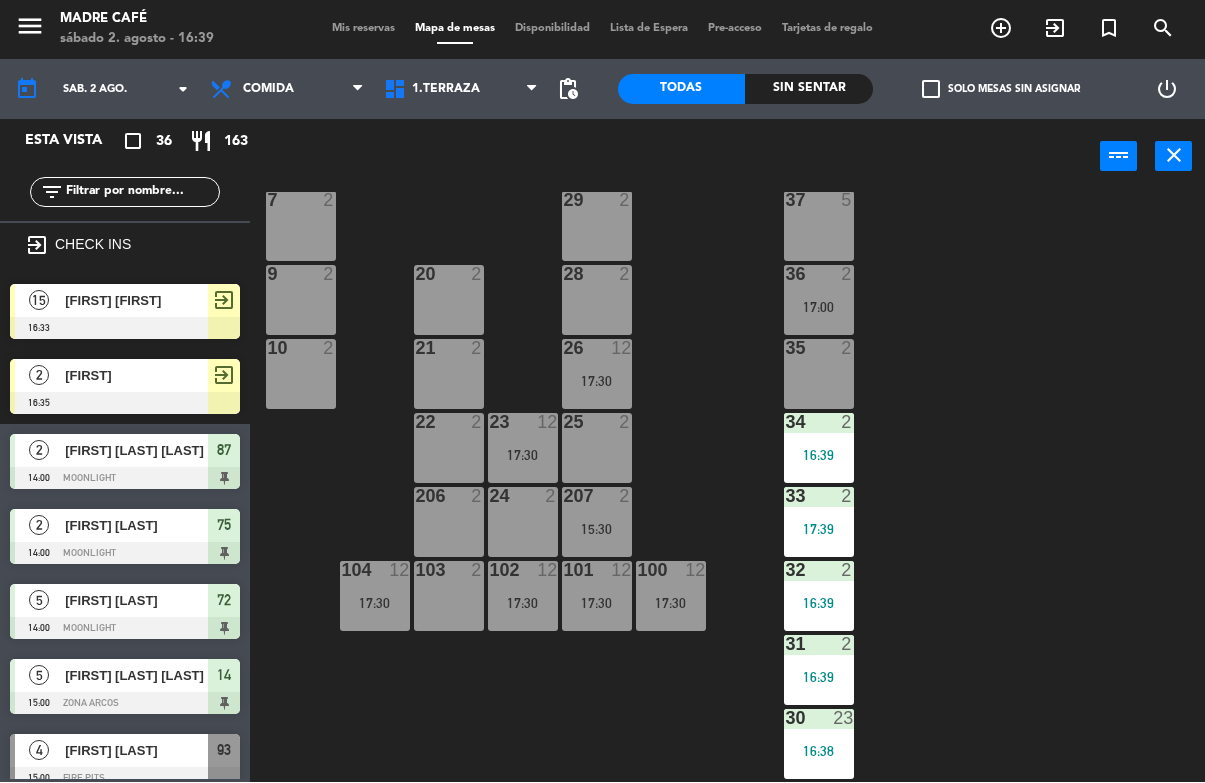 scroll, scrollTop: 0, scrollLeft: 0, axis: both 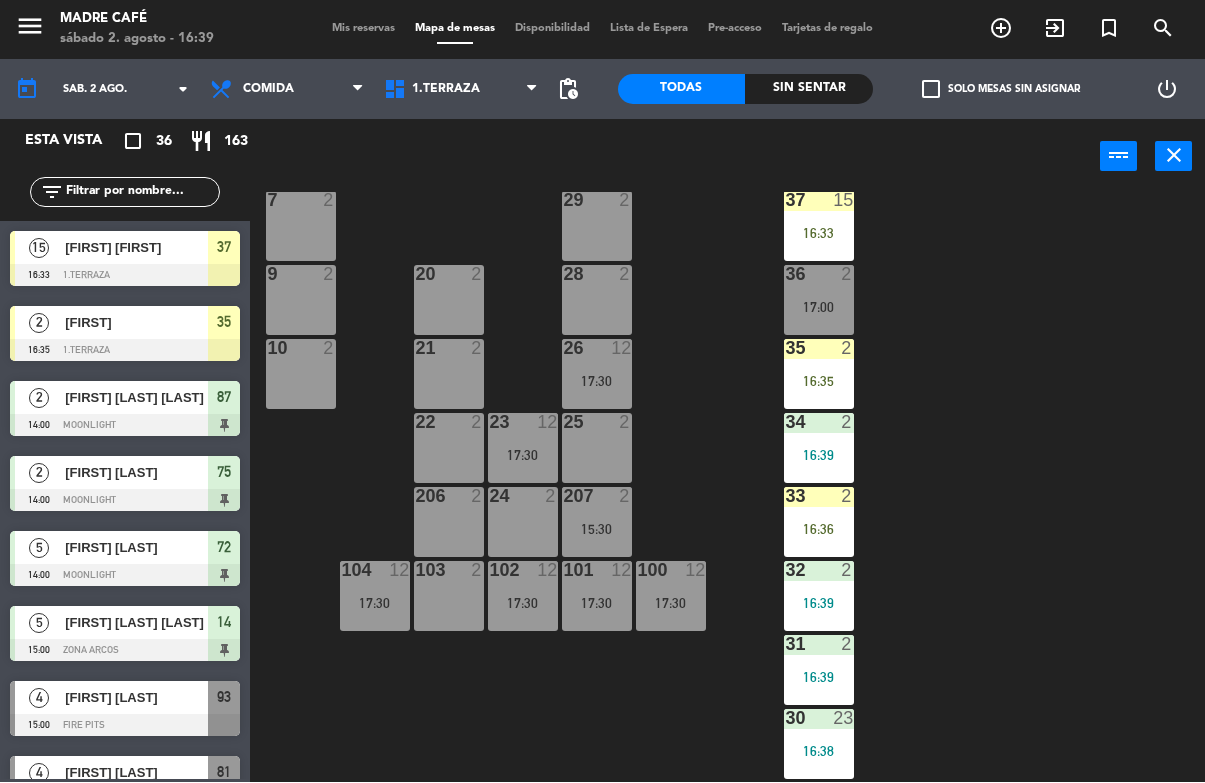 click on "[NUMBER] [NUMBER] 16:33" at bounding box center (819, 227) 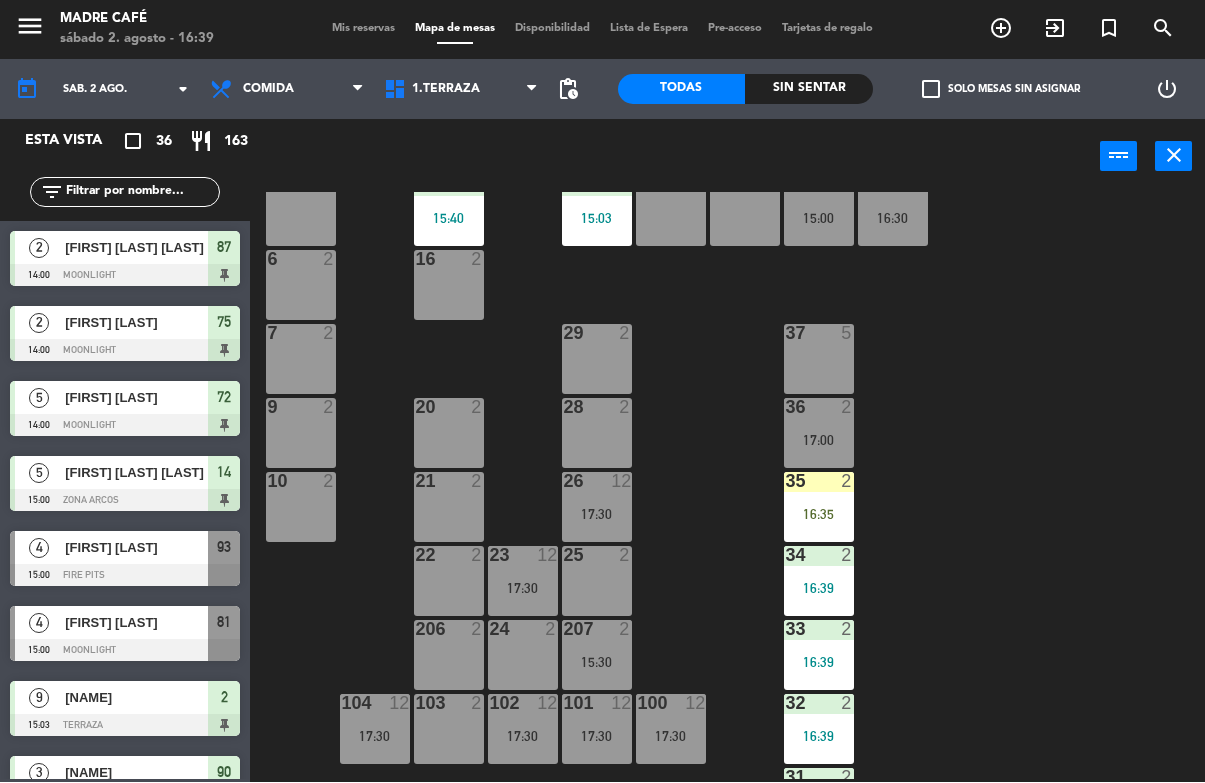 scroll, scrollTop: 317, scrollLeft: 0, axis: vertical 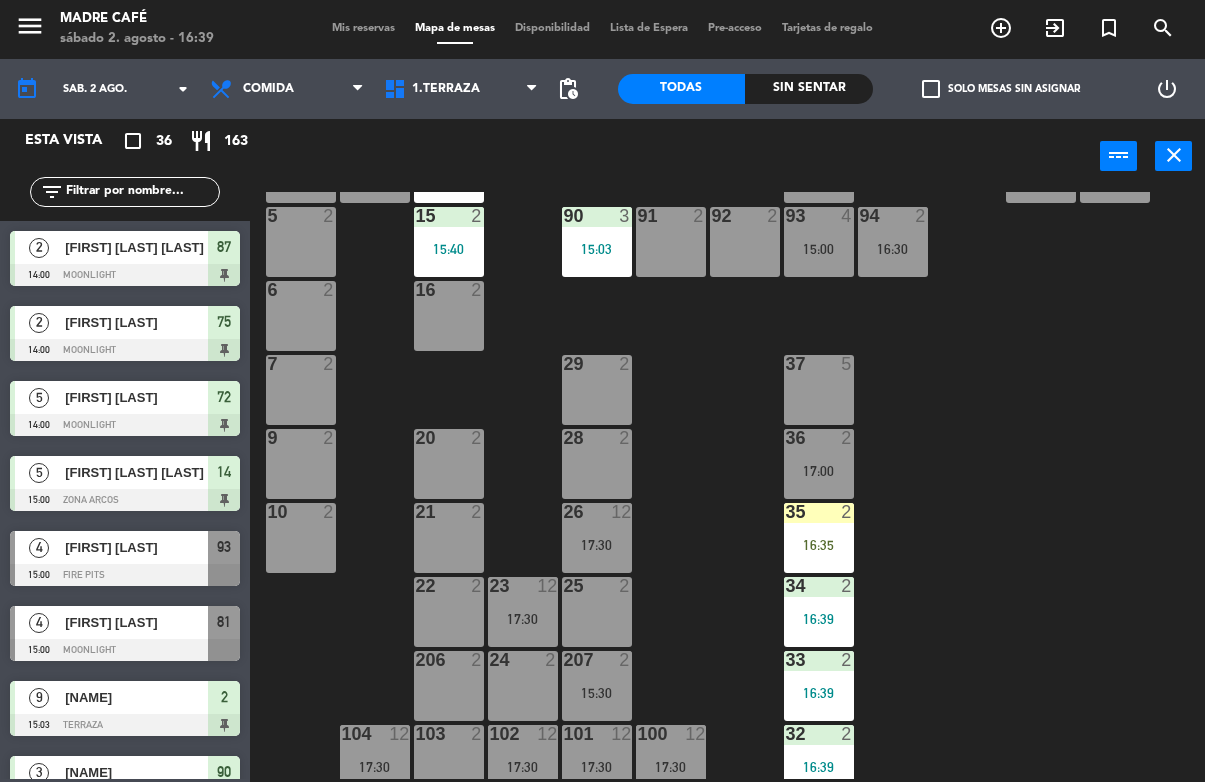 click on "16:35" at bounding box center [819, 546] 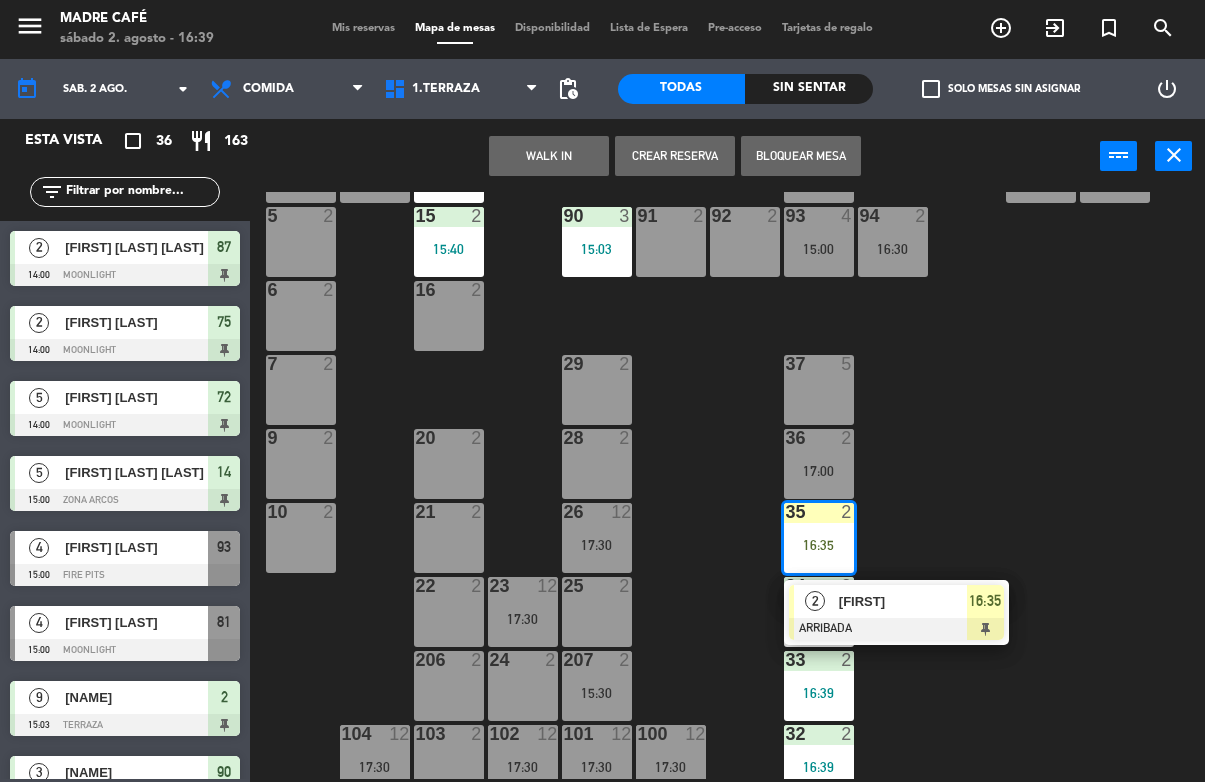 click on "16:35" at bounding box center [985, 602] 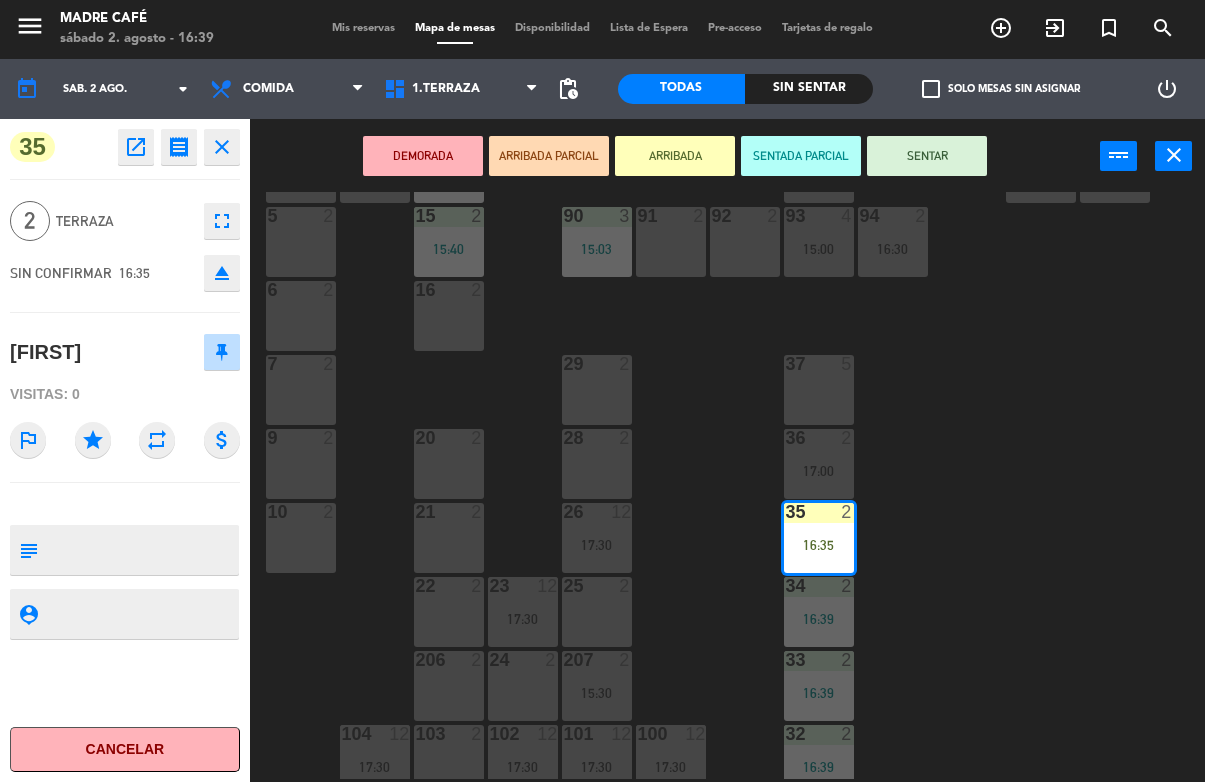 click on "SENTAR" at bounding box center (927, 157) 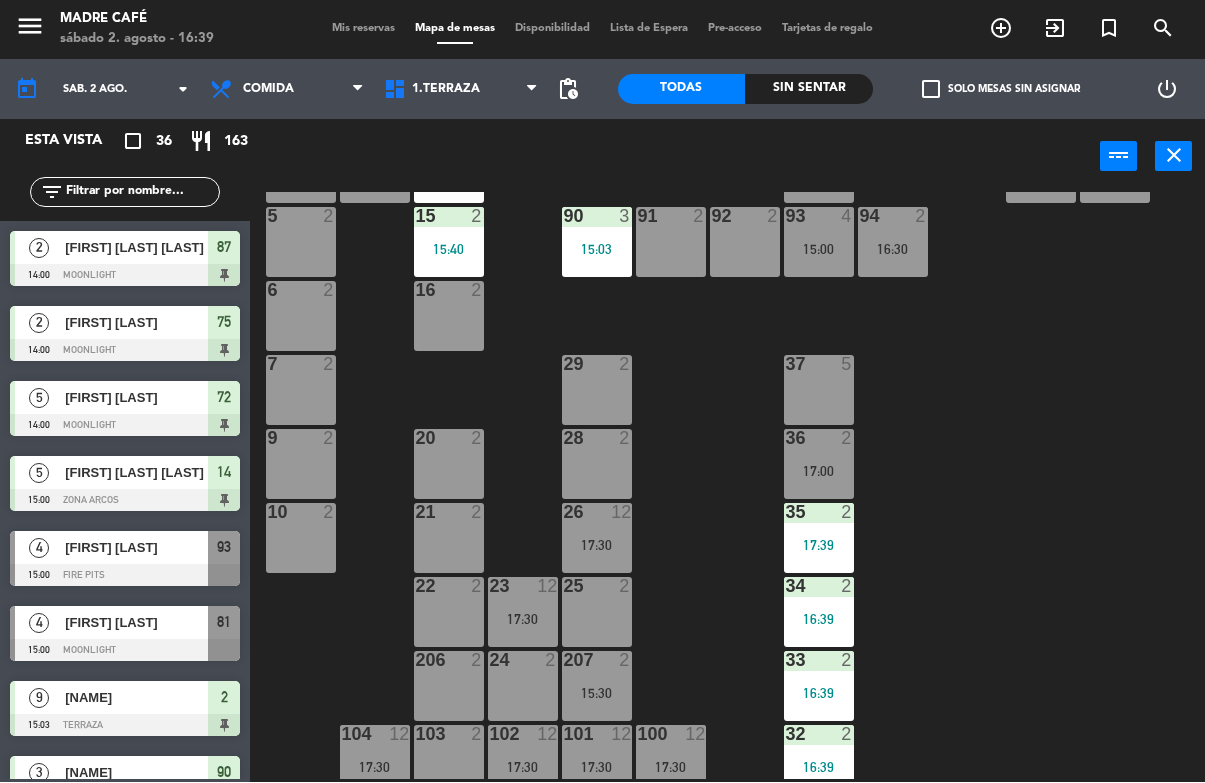 scroll, scrollTop: 0, scrollLeft: 0, axis: both 